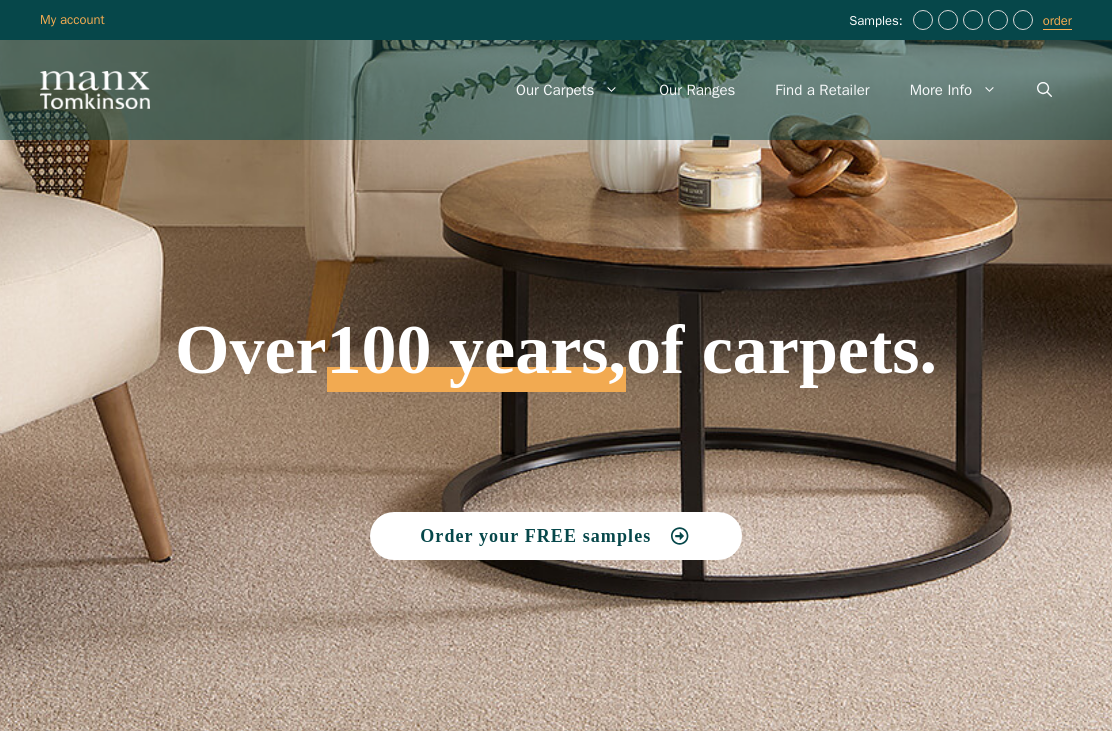 scroll, scrollTop: 0, scrollLeft: 0, axis: both 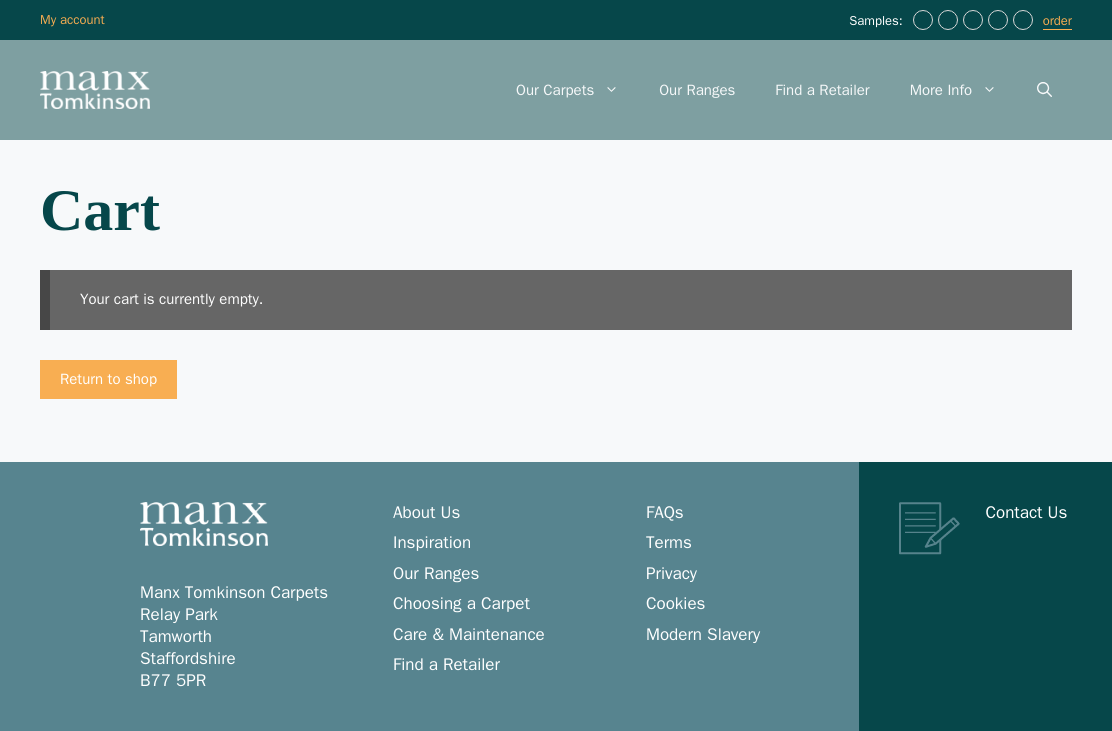 click on "Return to shop" at bounding box center (108, 380) 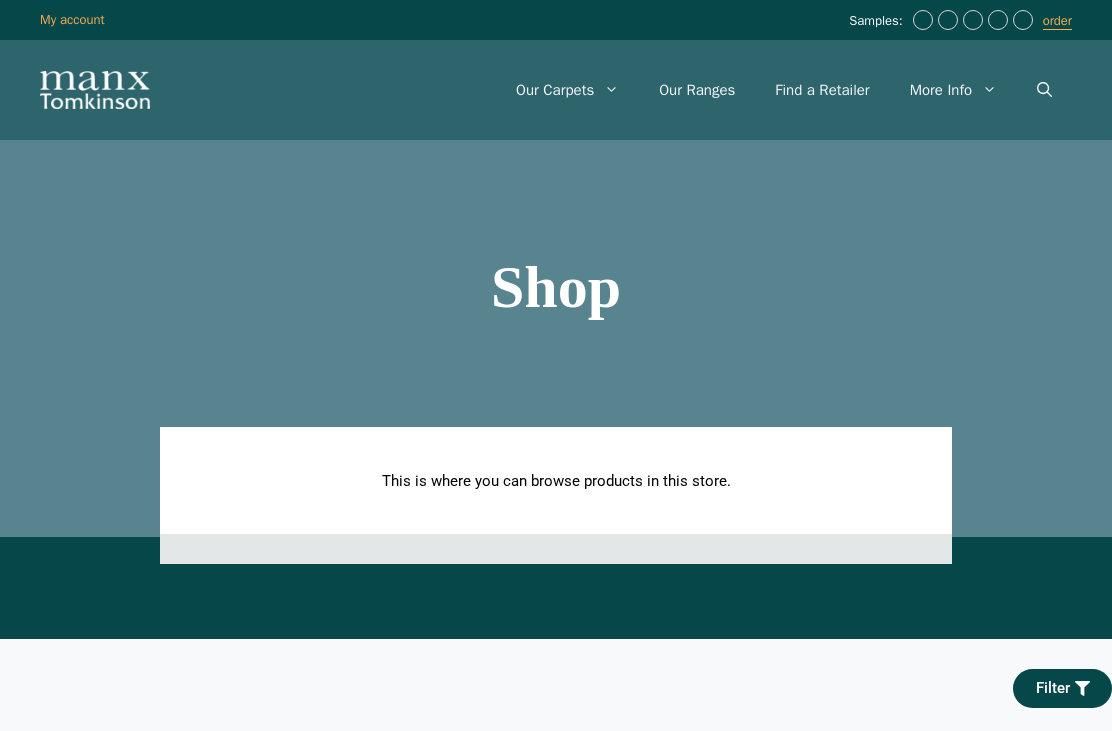 scroll, scrollTop: 0, scrollLeft: 0, axis: both 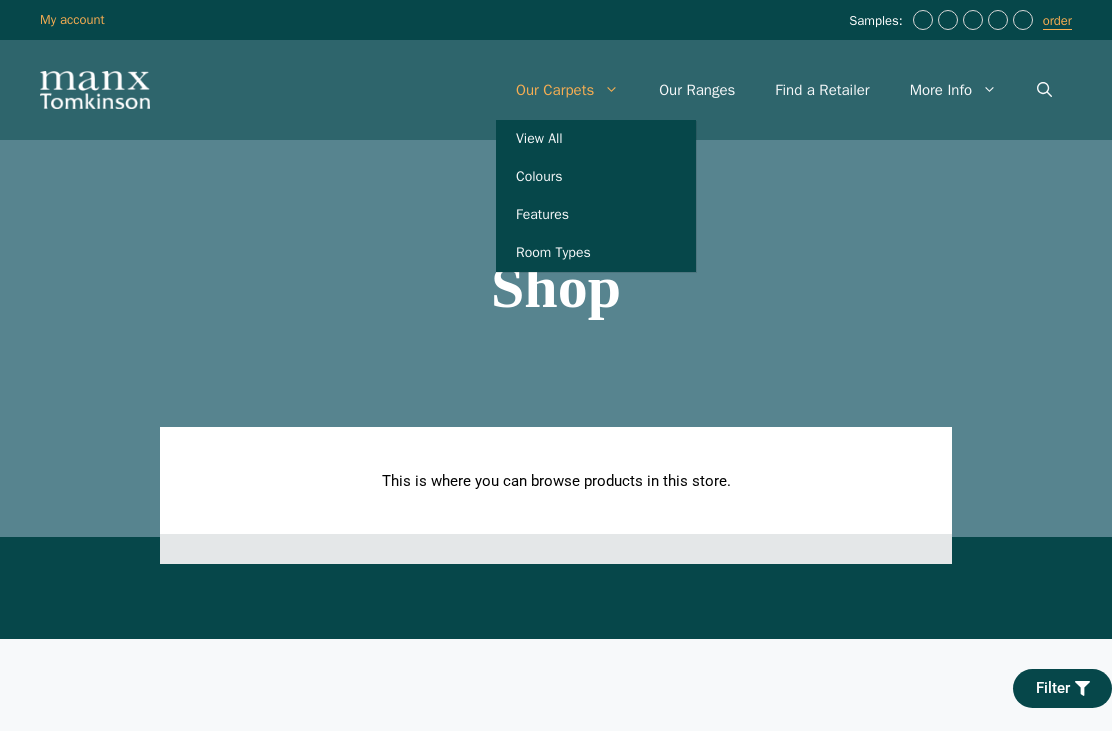 click on "Colours" at bounding box center (596, 177) 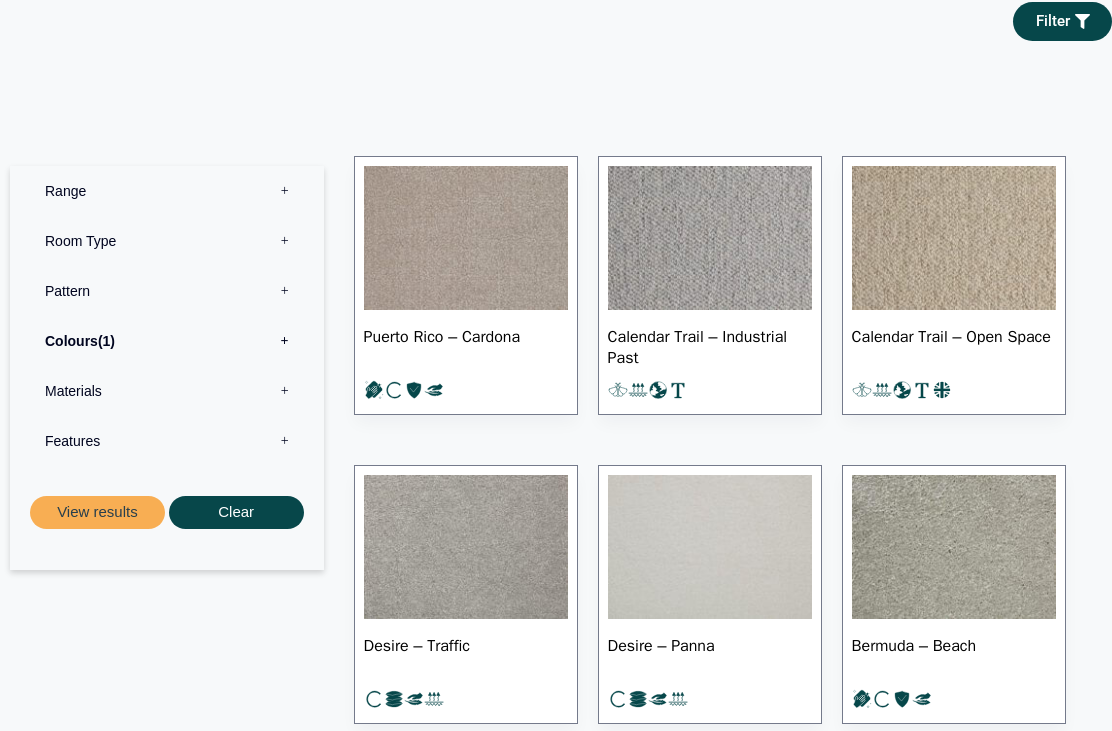 scroll, scrollTop: 795, scrollLeft: 0, axis: vertical 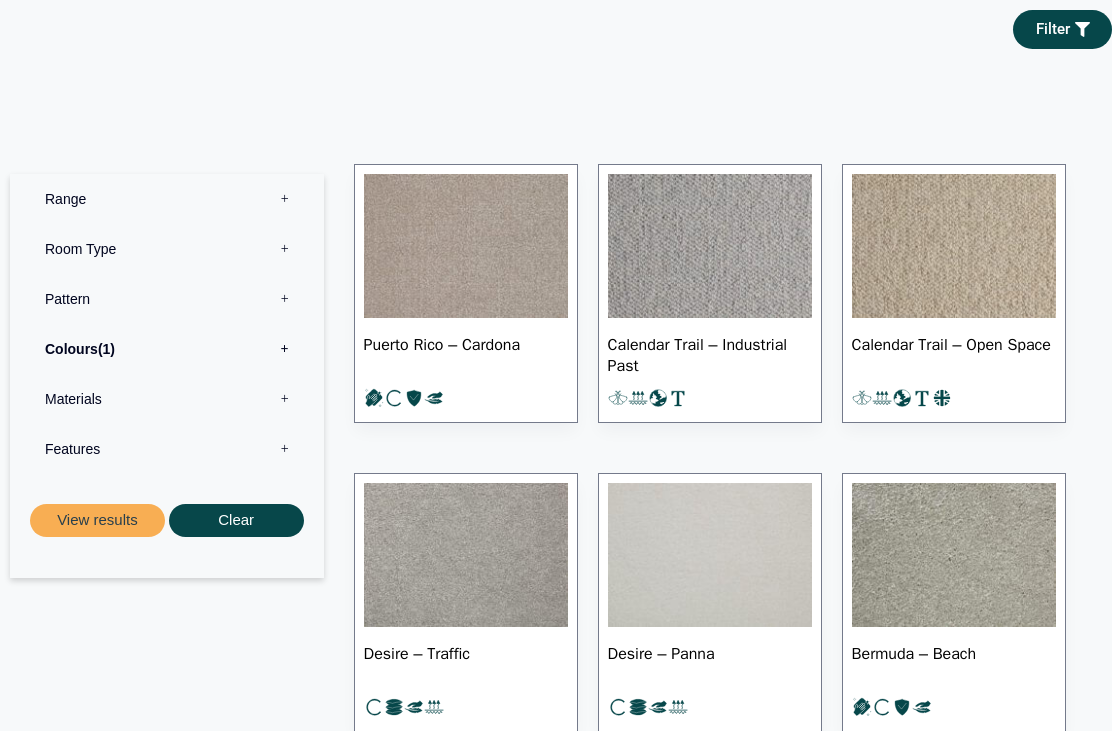 click on "Range  0" at bounding box center [167, 199] 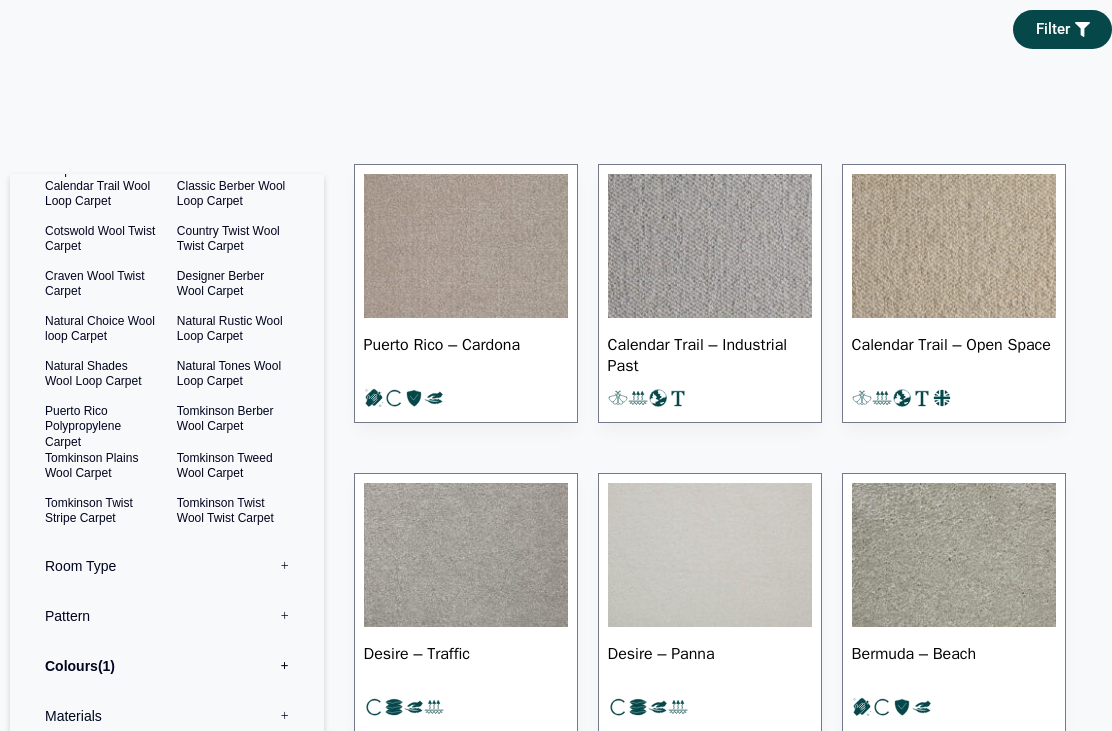 scroll, scrollTop: 92, scrollLeft: 0, axis: vertical 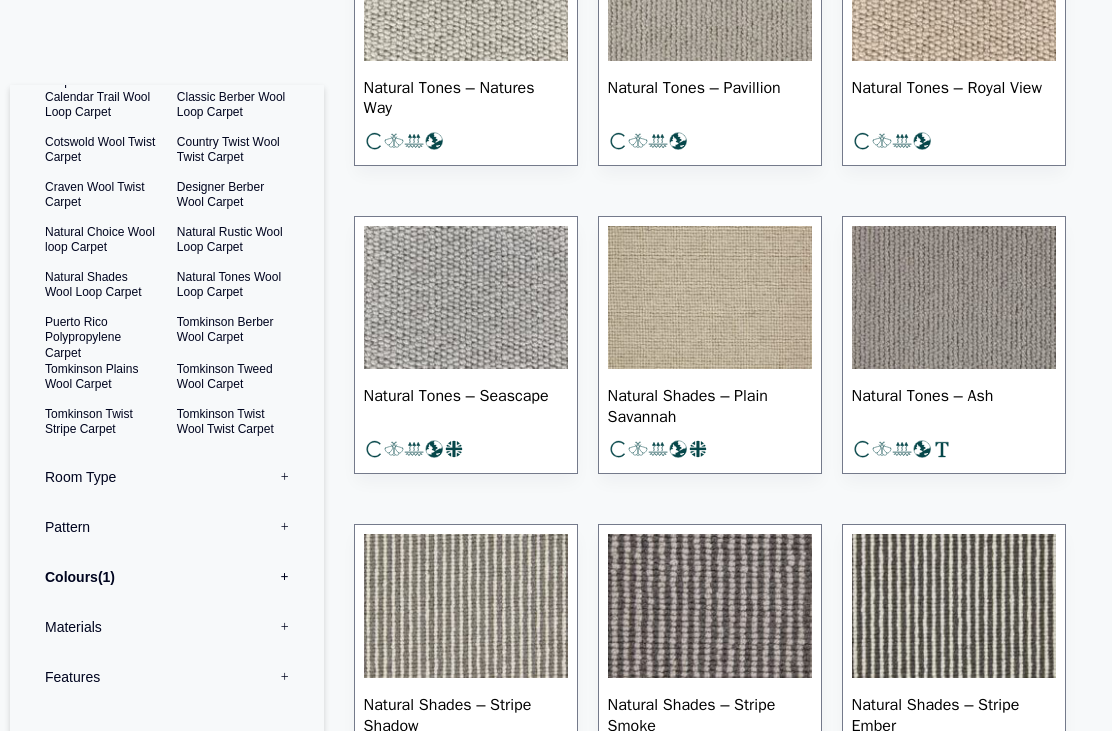 click at bounding box center [710, 298] 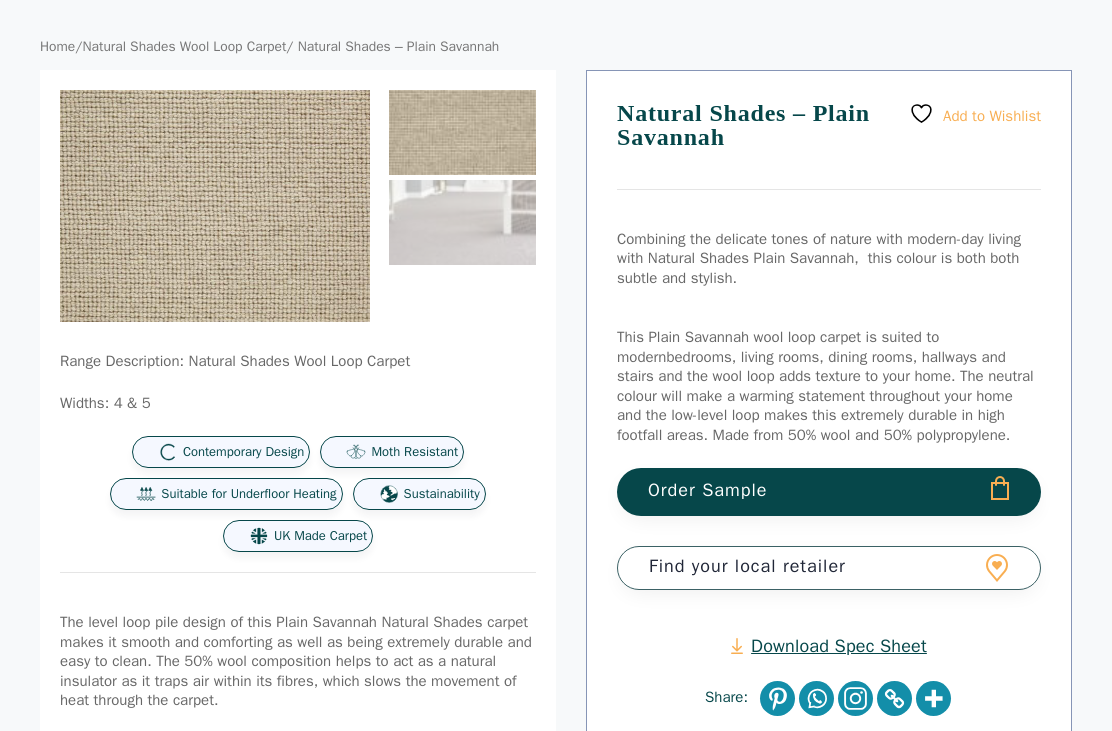 scroll, scrollTop: 142, scrollLeft: 0, axis: vertical 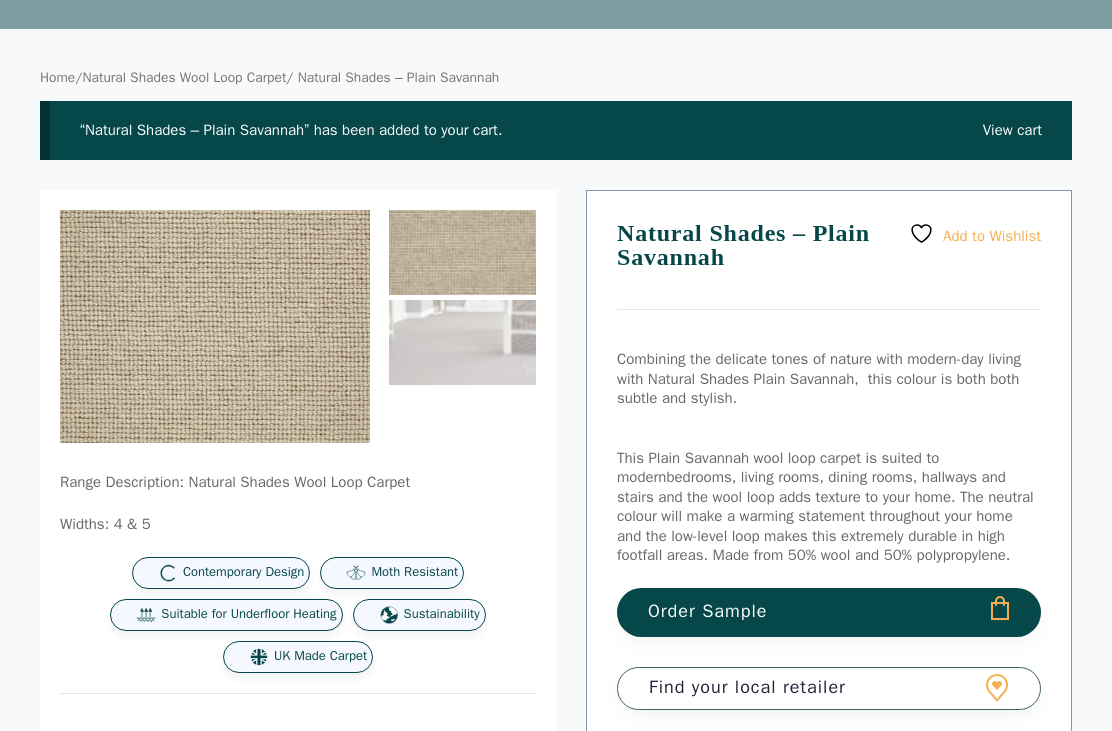 click on "View cart" at bounding box center (1012, 132) 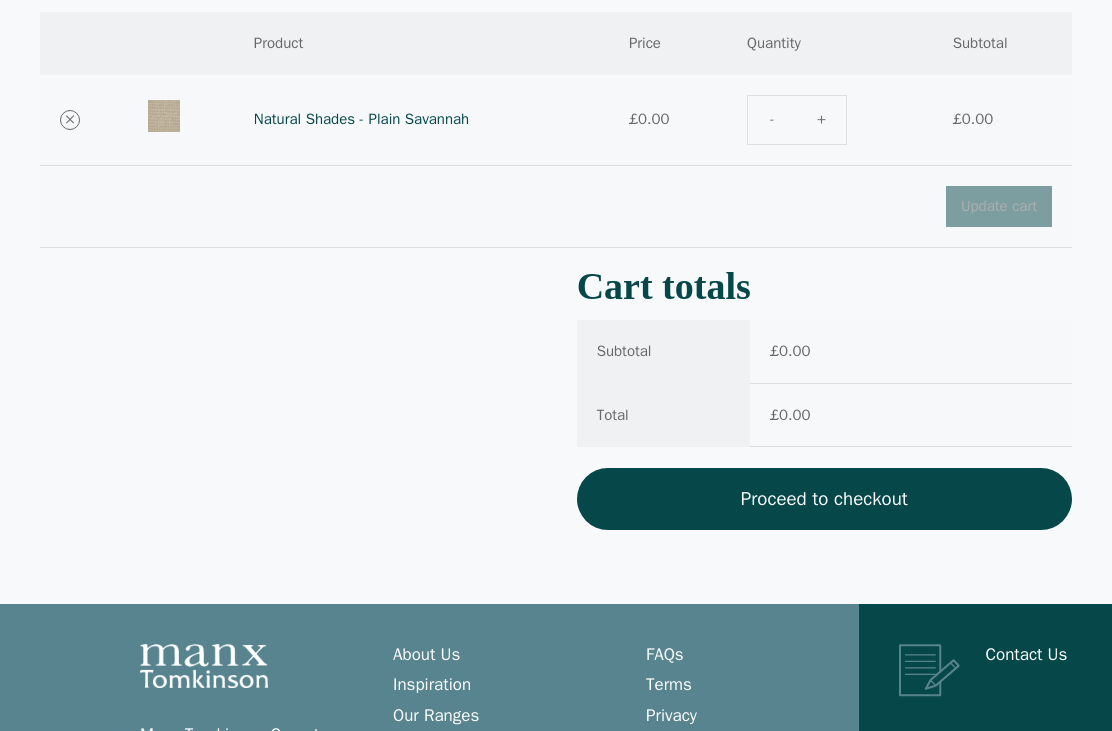 scroll, scrollTop: 43, scrollLeft: 0, axis: vertical 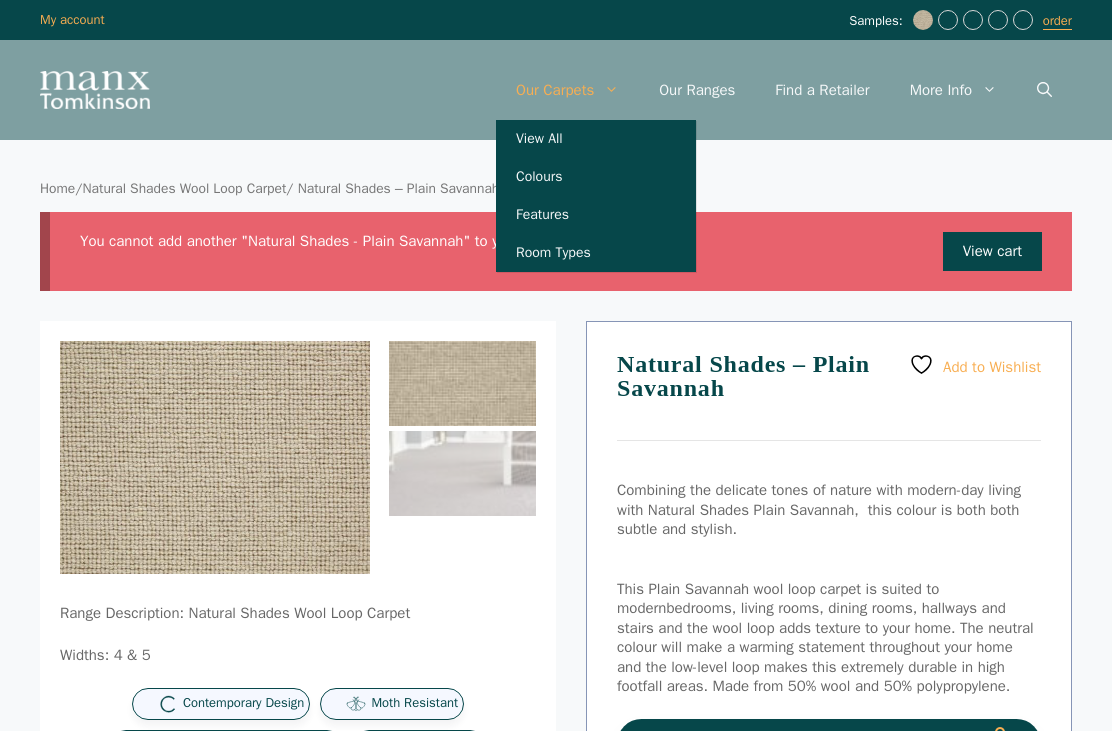 click on "View All" at bounding box center (596, 139) 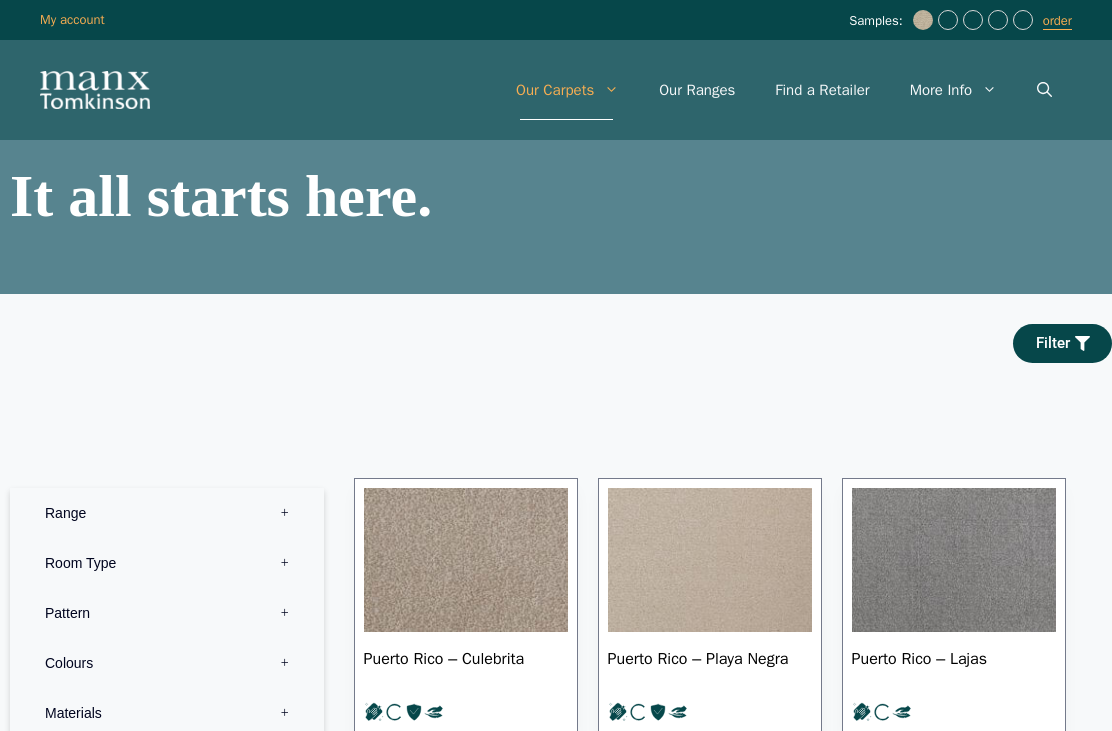 scroll, scrollTop: 0, scrollLeft: 0, axis: both 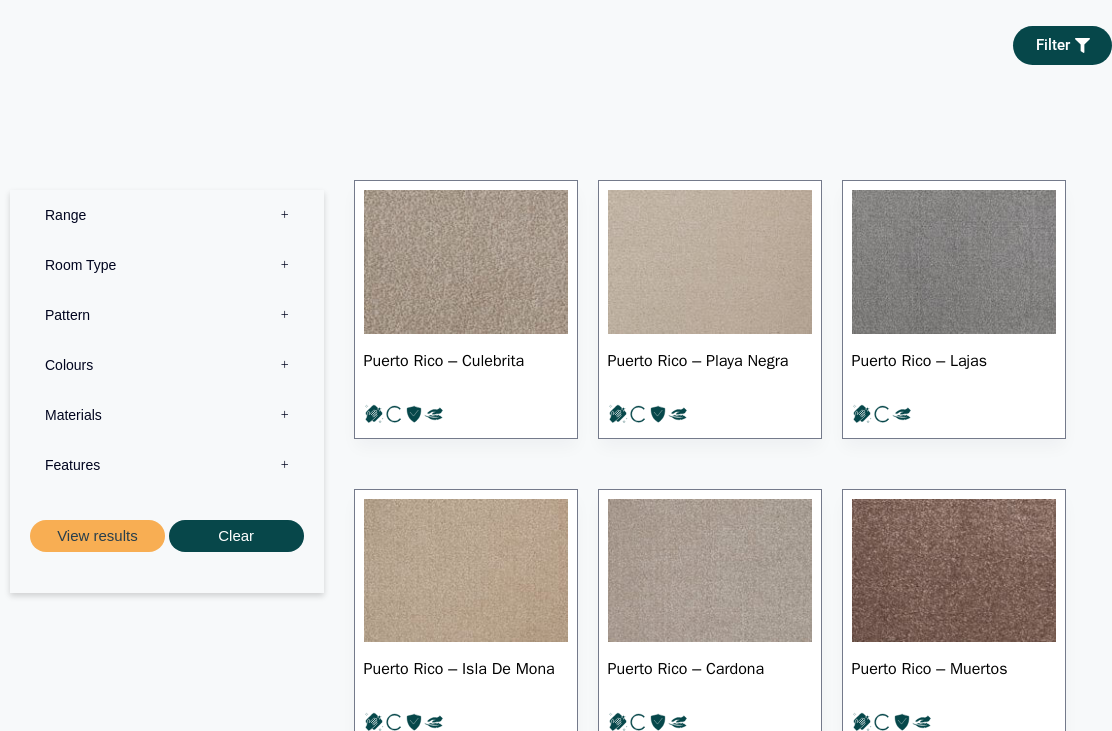 click on "Range  0" at bounding box center [167, 216] 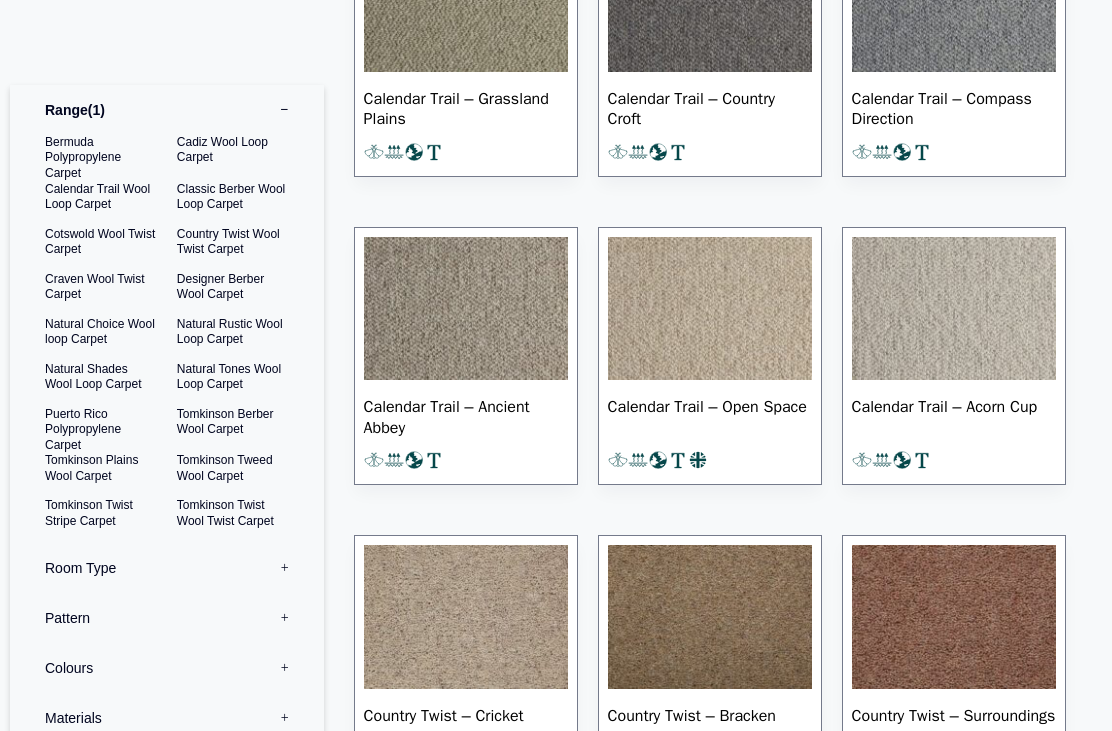 scroll, scrollTop: 1795, scrollLeft: 0, axis: vertical 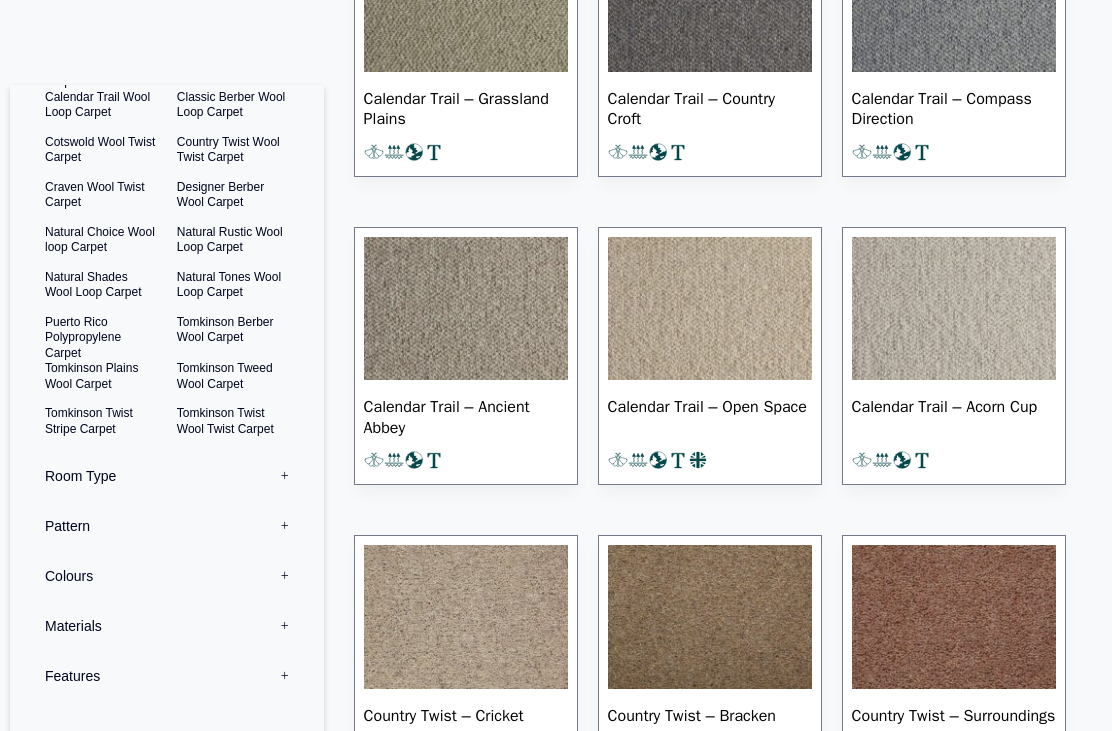 click on "View results" at bounding box center [97, 748] 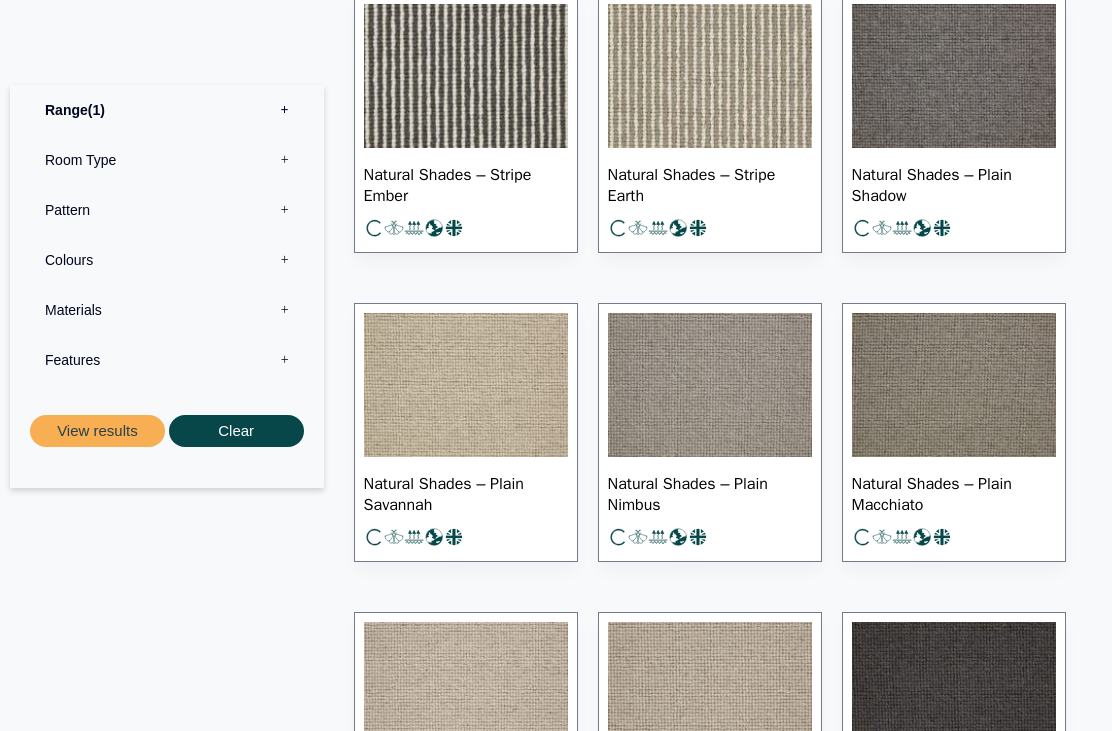 scroll, scrollTop: 1441, scrollLeft: 0, axis: vertical 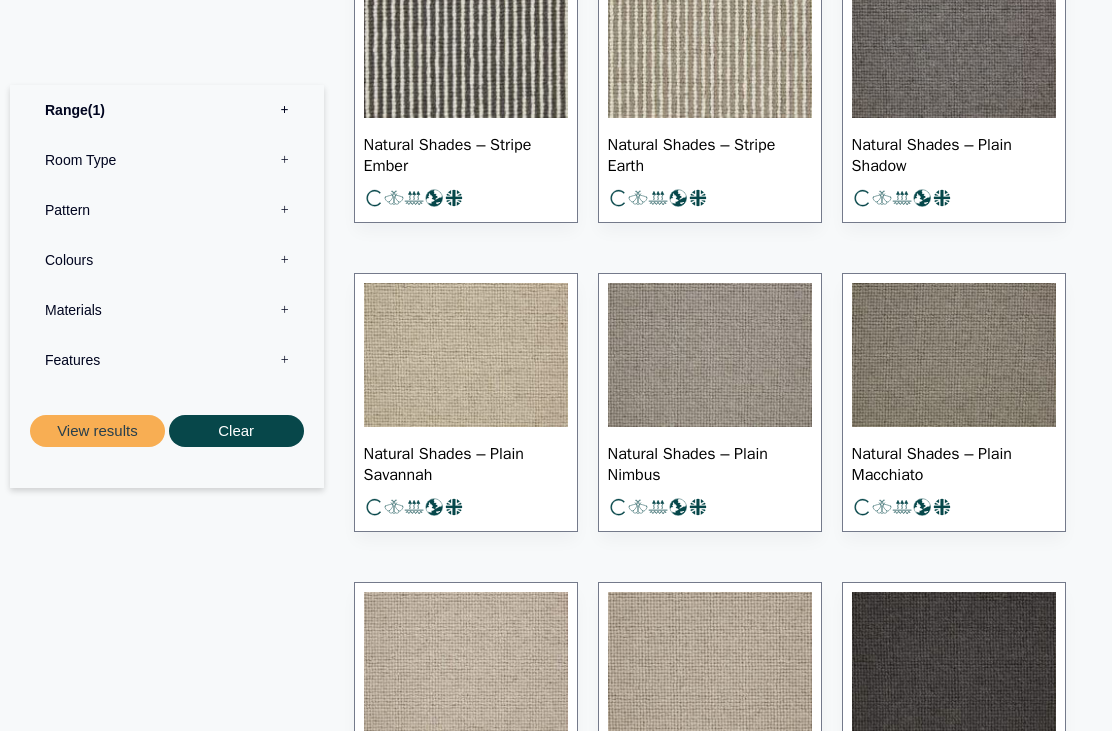click at bounding box center (466, 356) 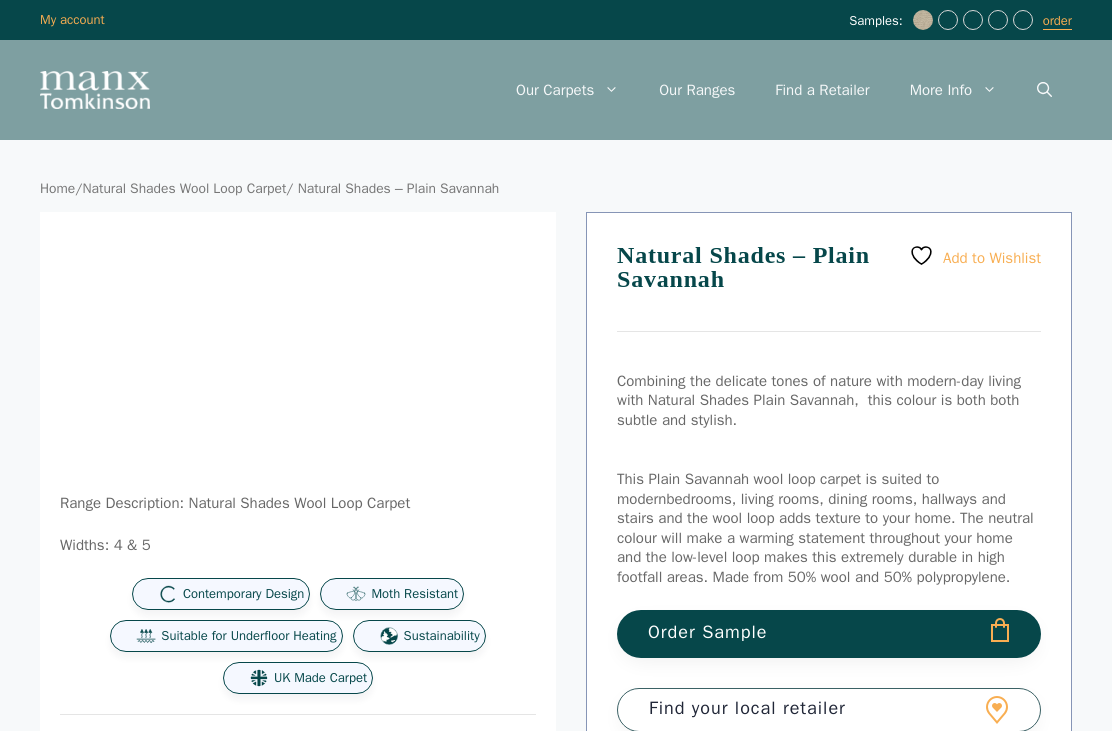 scroll, scrollTop: 0, scrollLeft: 0, axis: both 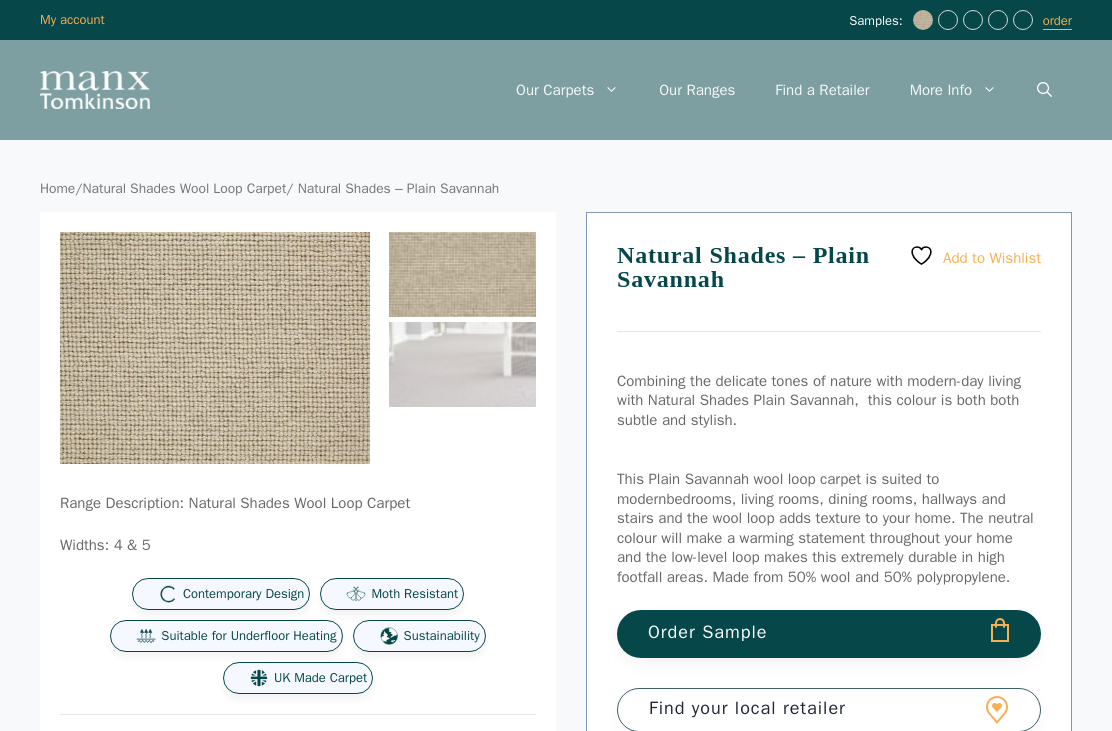 click on "Order Sample" at bounding box center (829, 634) 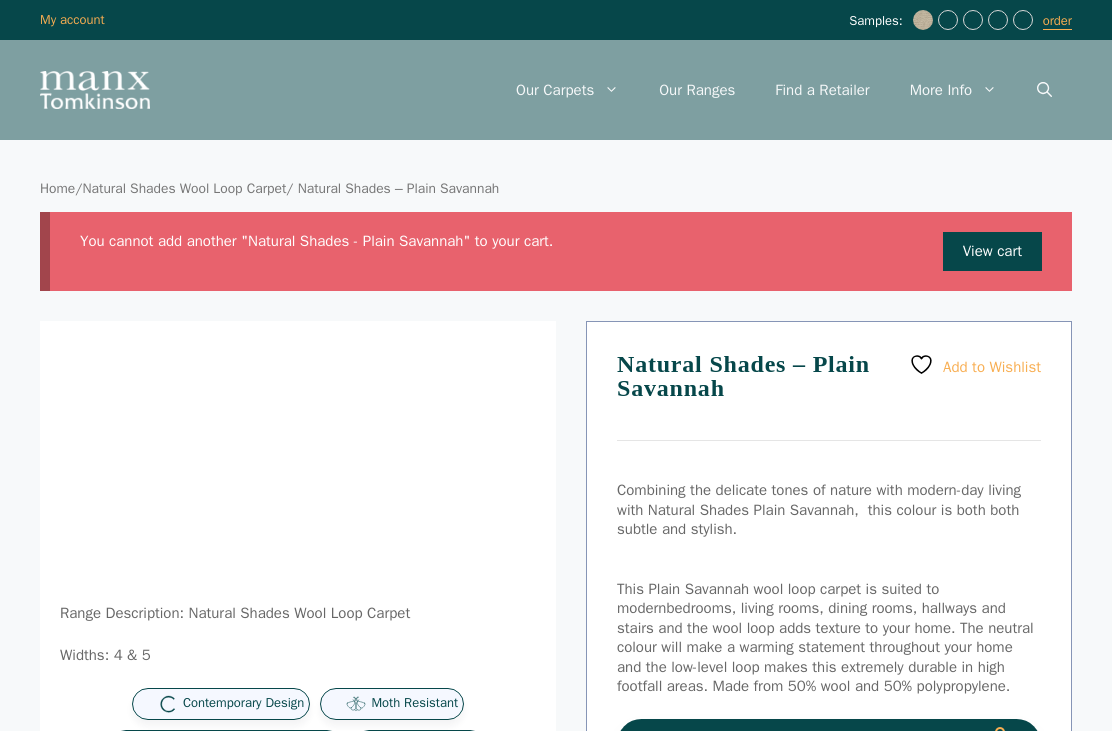 scroll, scrollTop: 0, scrollLeft: 0, axis: both 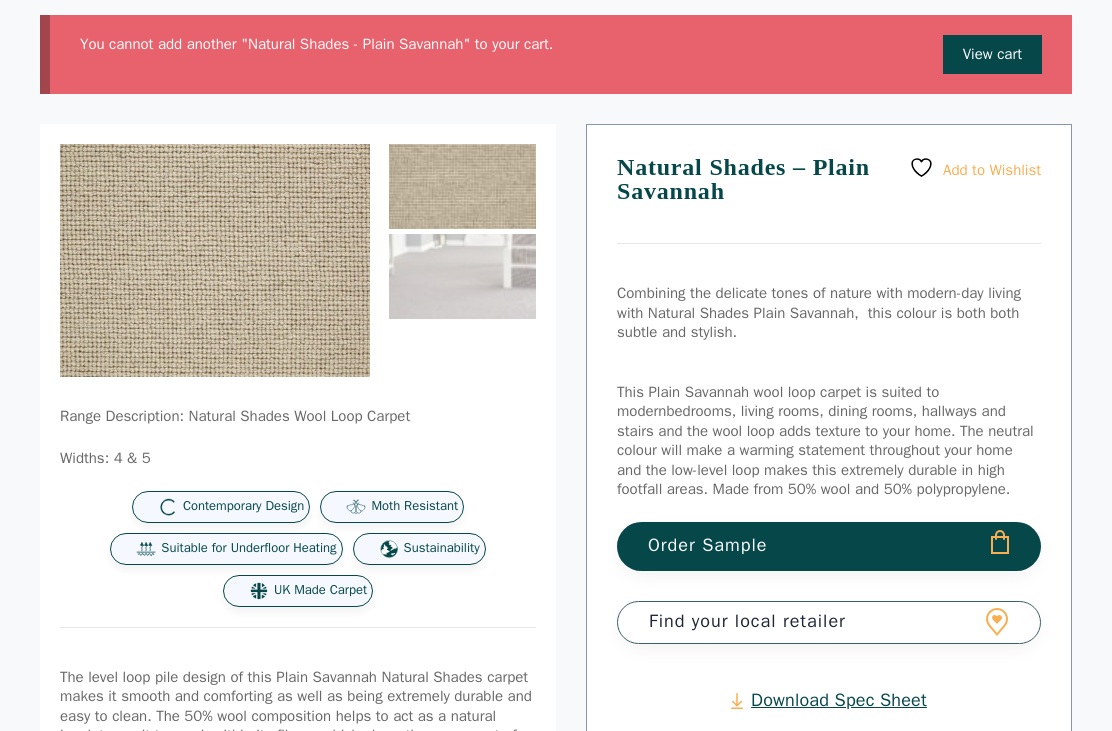 click on "Order Sample" at bounding box center [829, 546] 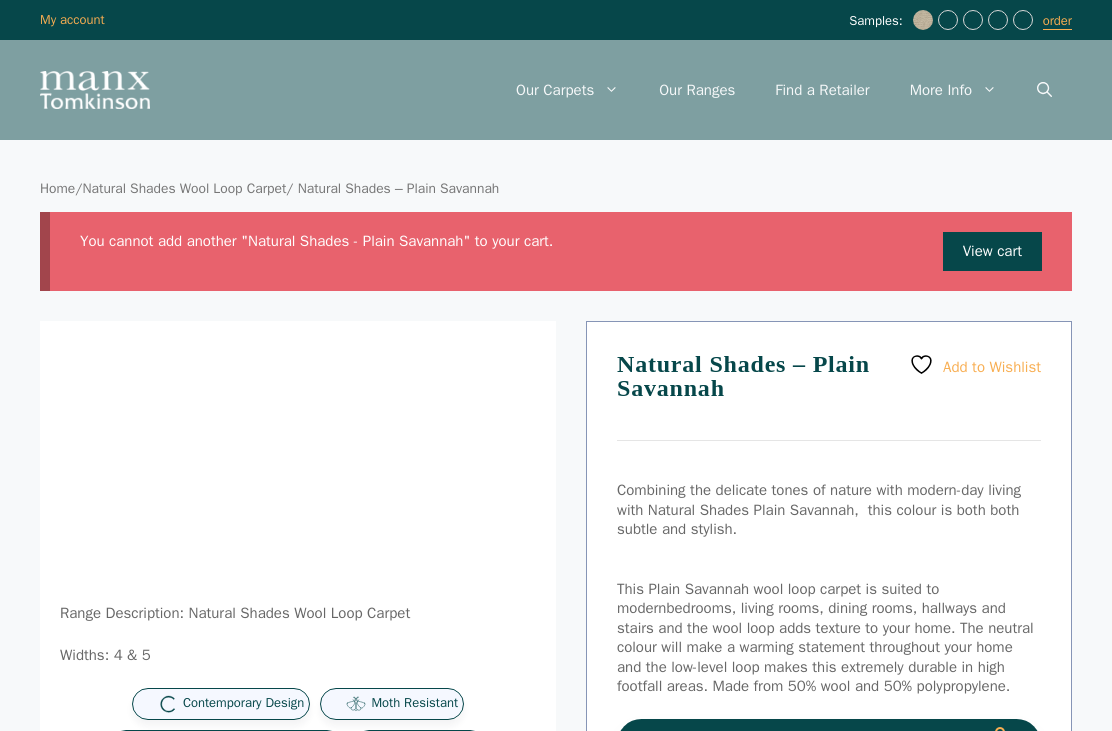 scroll, scrollTop: 0, scrollLeft: 0, axis: both 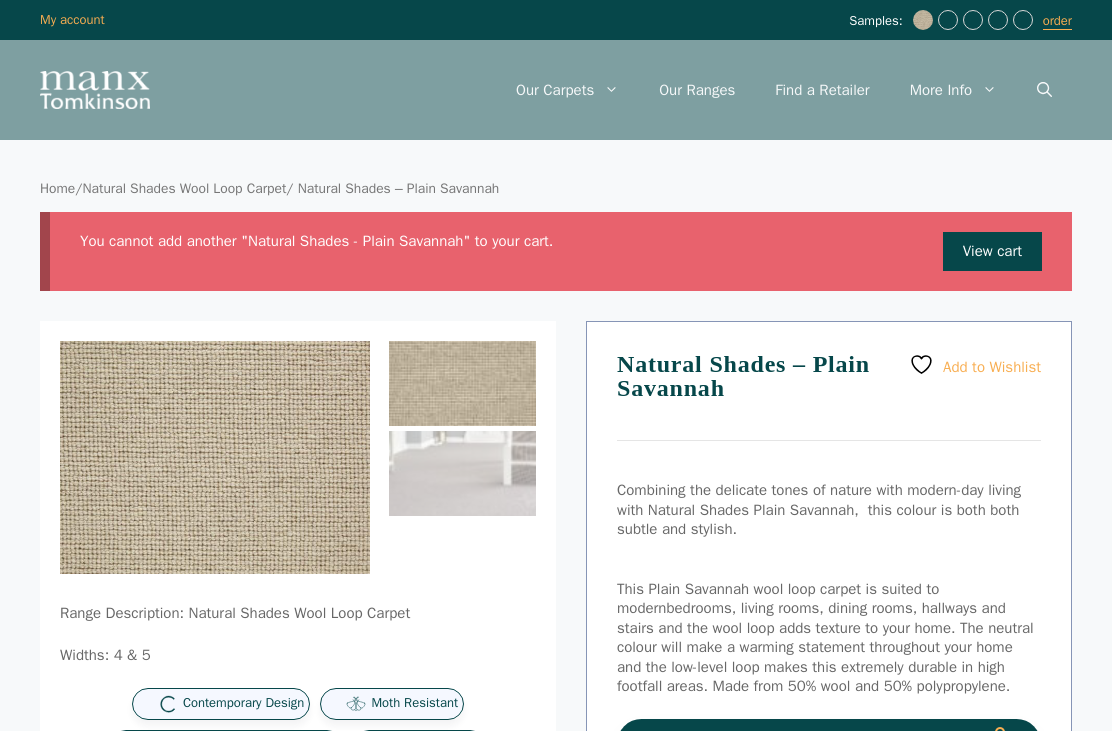 click on "View cart" at bounding box center (992, 252) 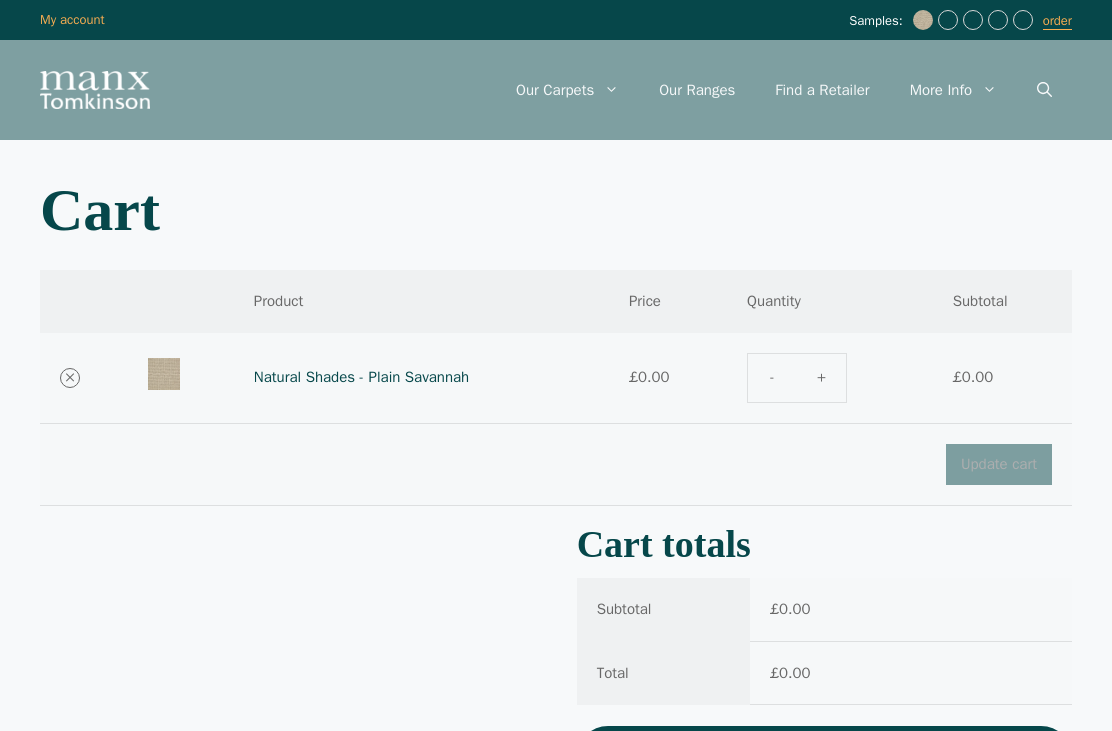 scroll, scrollTop: 0, scrollLeft: 0, axis: both 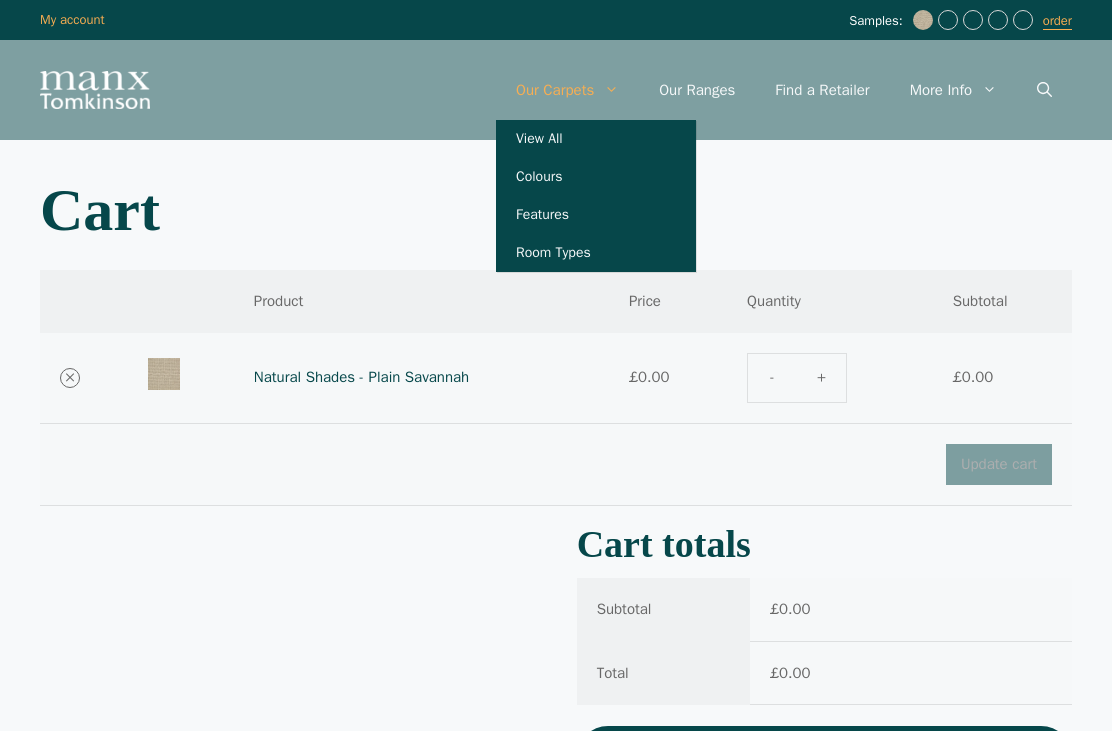 click on "View All" at bounding box center (596, 139) 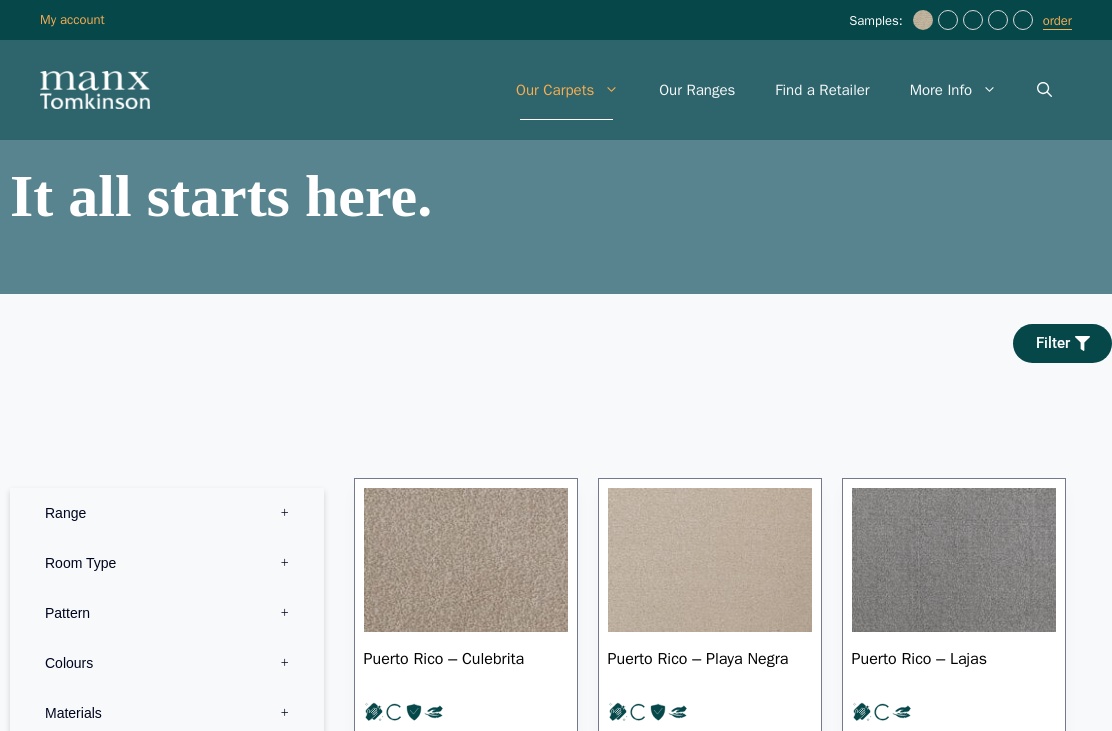scroll, scrollTop: 0, scrollLeft: 0, axis: both 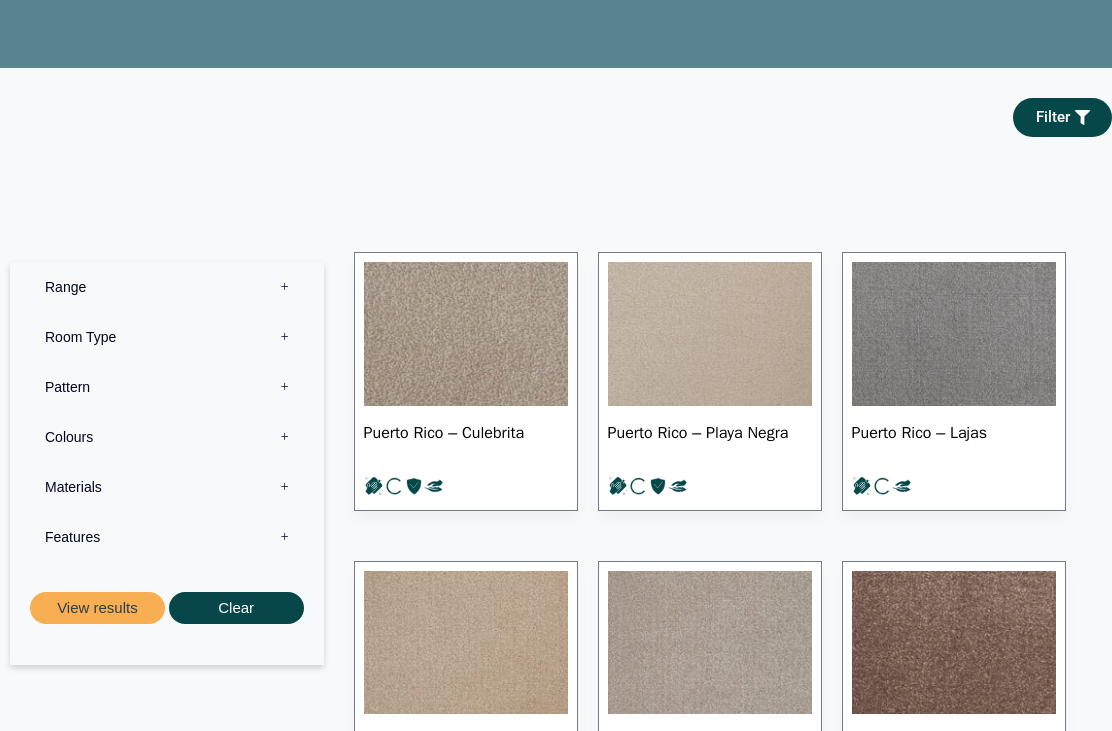 click on "Range  0" at bounding box center (167, 288) 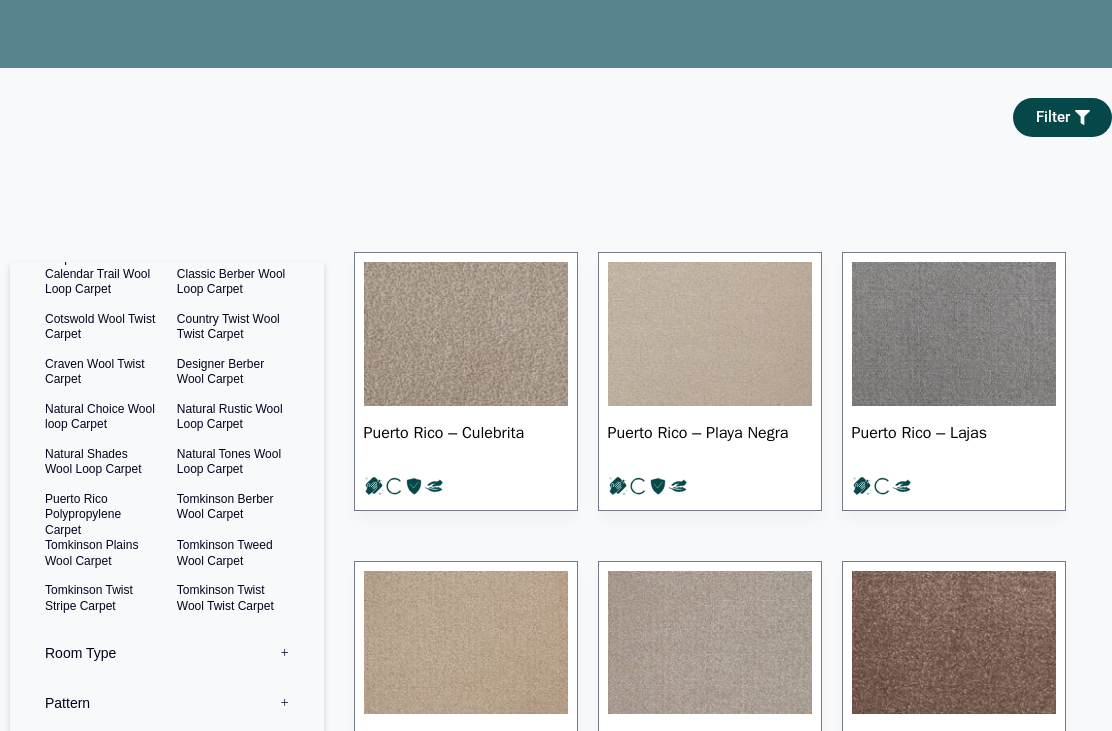 scroll, scrollTop: 92, scrollLeft: 0, axis: vertical 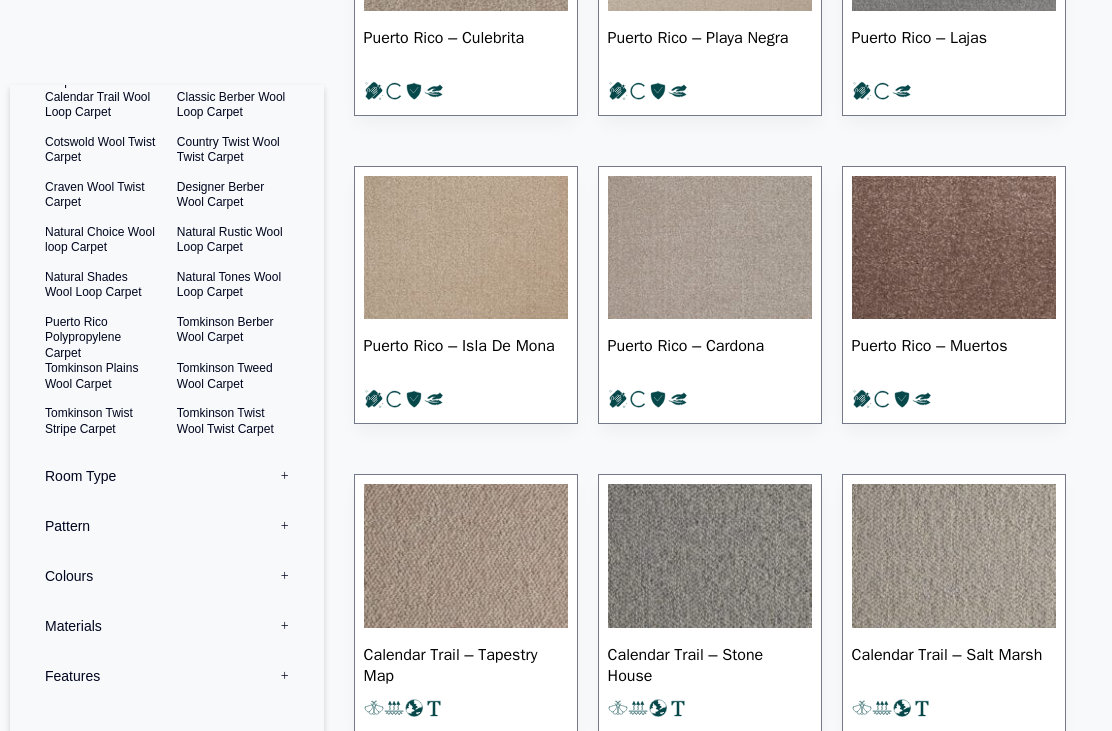 click on "View results" at bounding box center [97, 748] 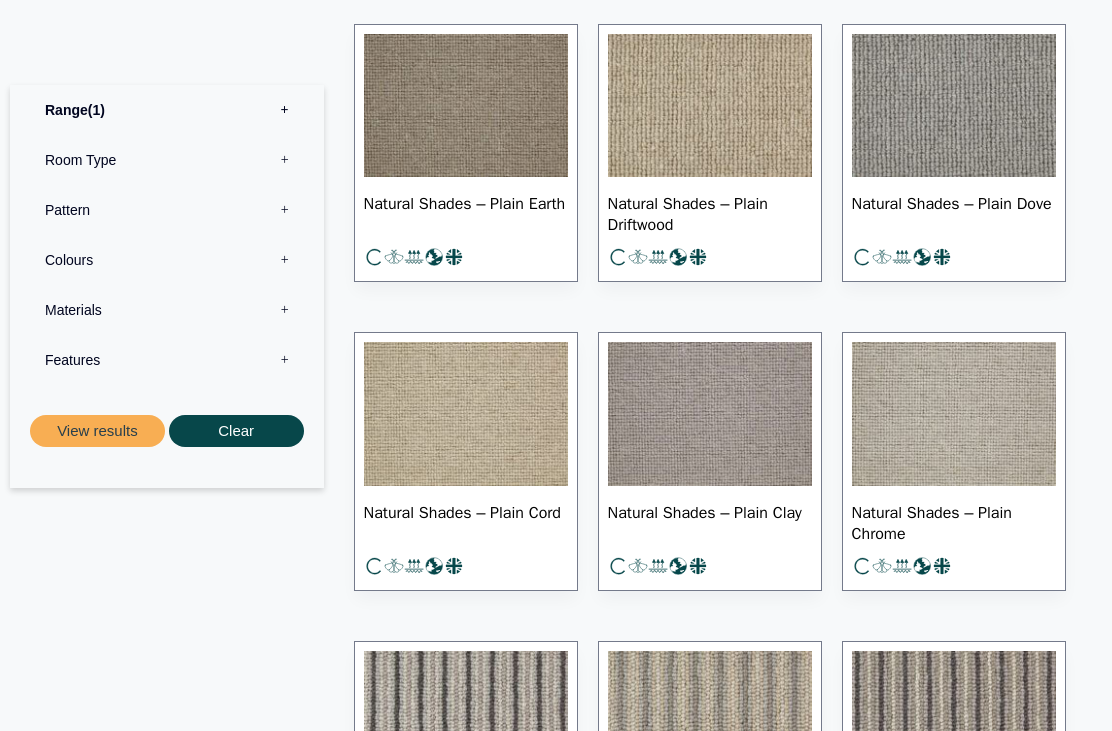 scroll, scrollTop: 2311, scrollLeft: 0, axis: vertical 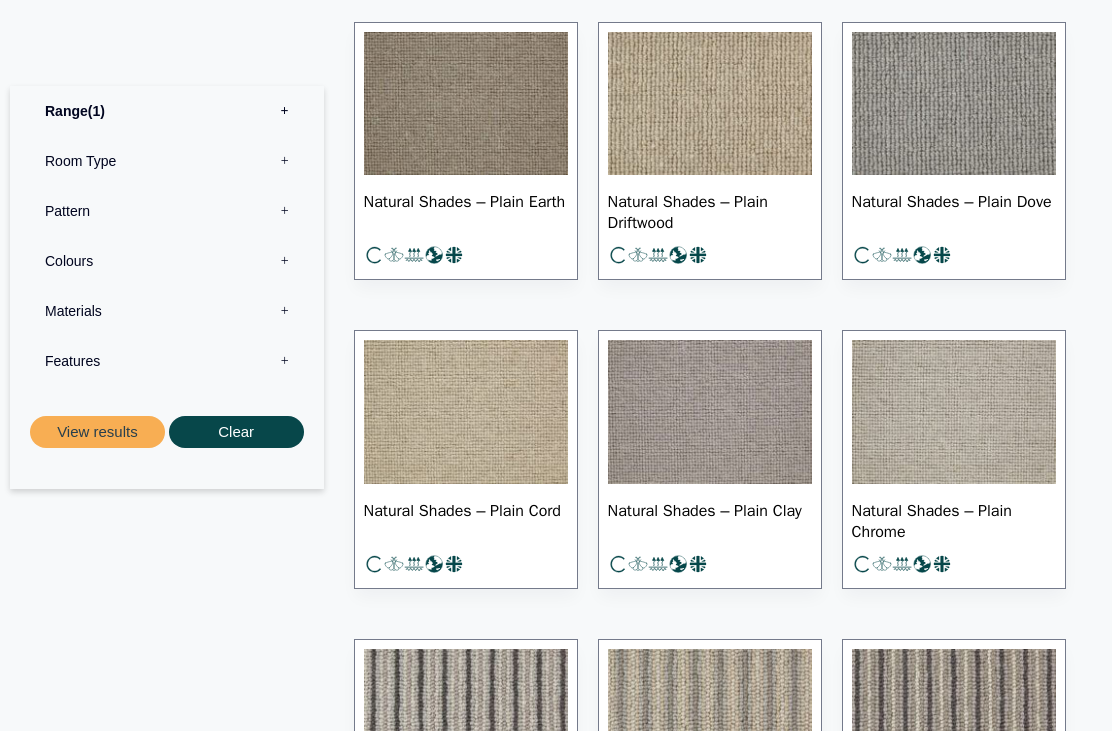click at bounding box center (466, 412) 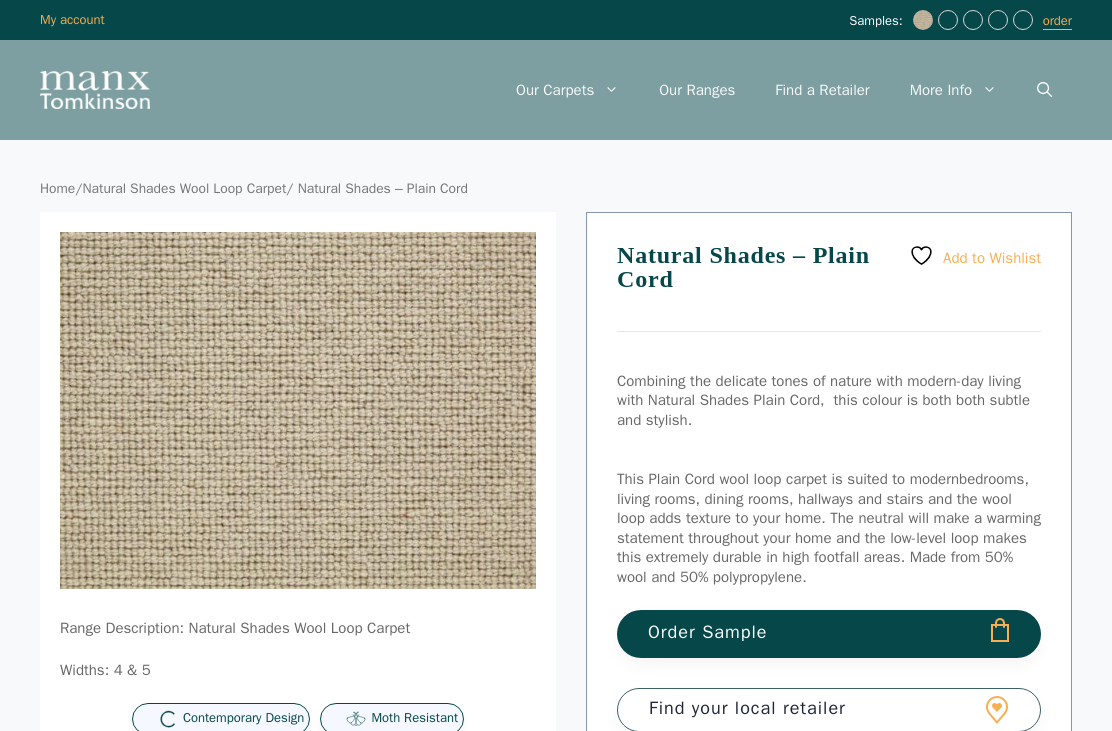 scroll, scrollTop: 0, scrollLeft: 0, axis: both 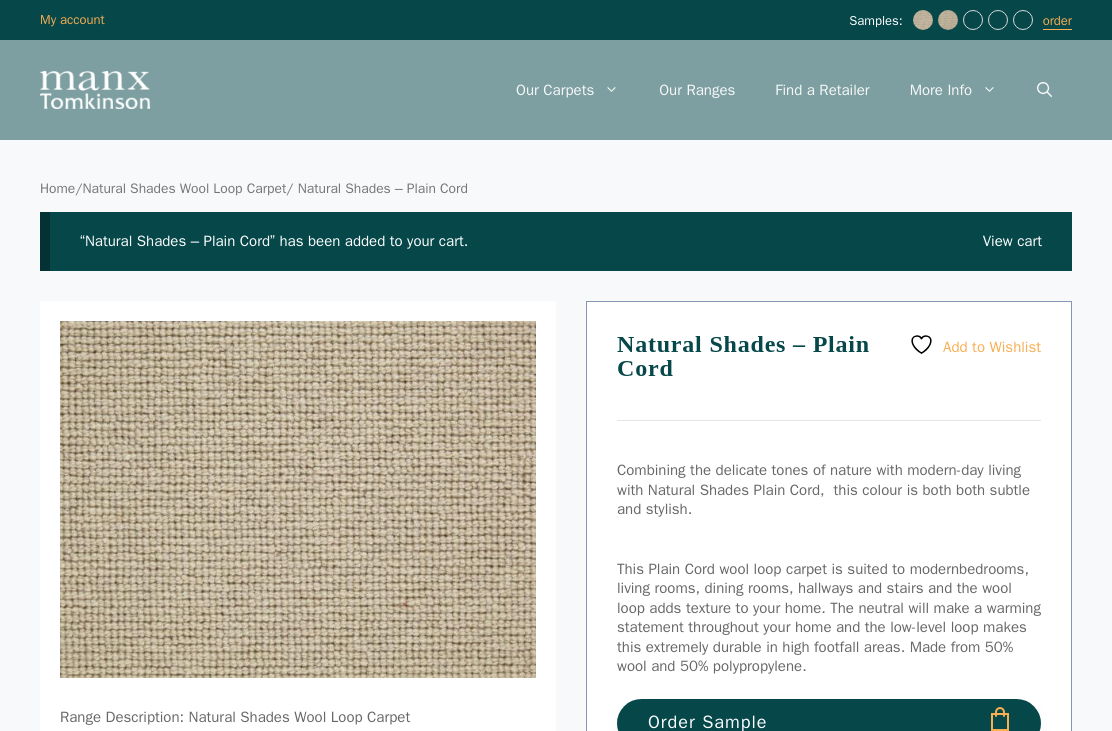 click on "order" at bounding box center (1057, 21) 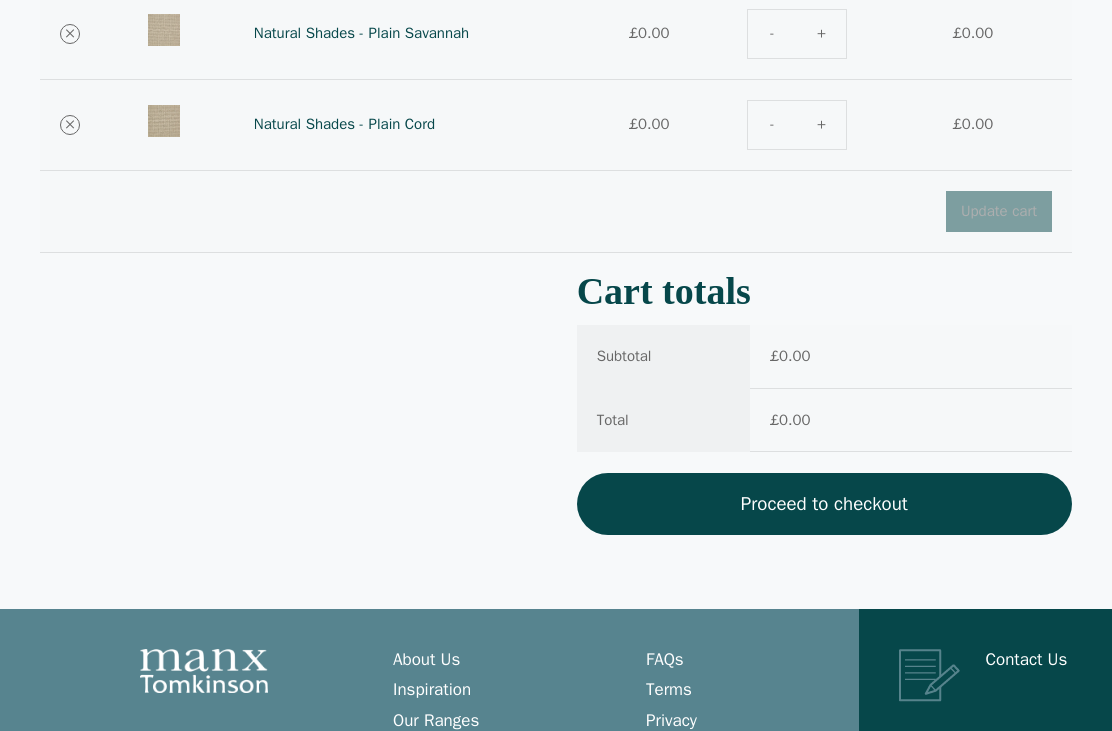 scroll, scrollTop: 346, scrollLeft: 0, axis: vertical 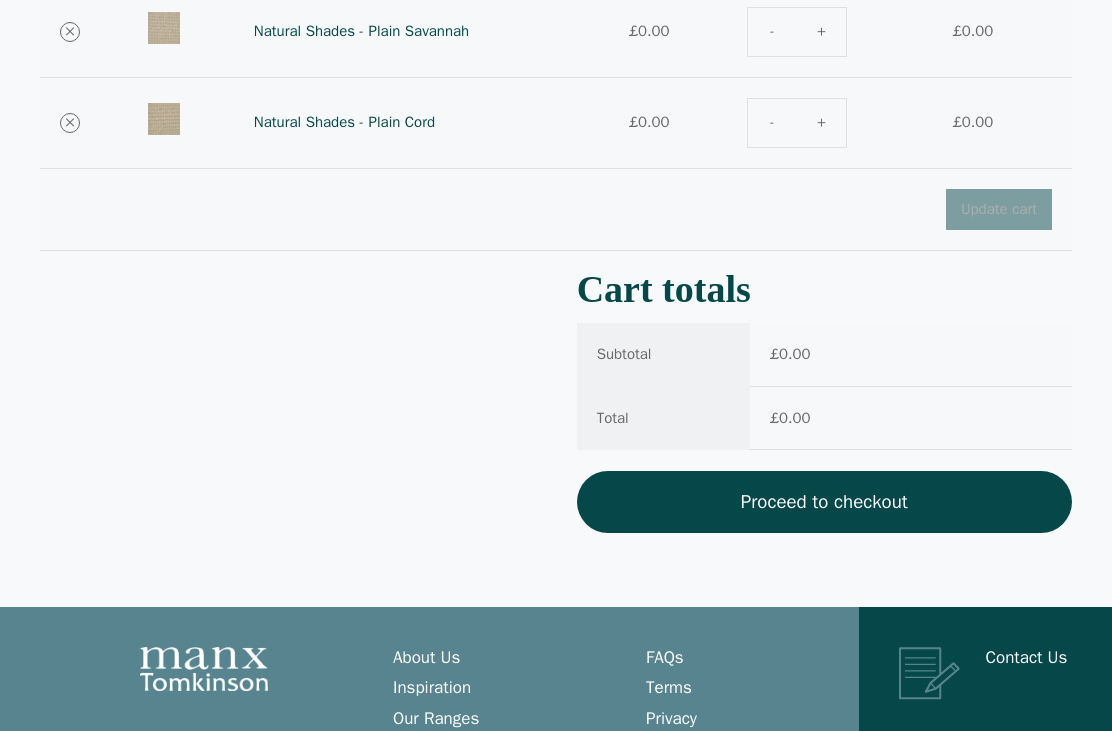 click on "Proceed to checkout" at bounding box center [824, 502] 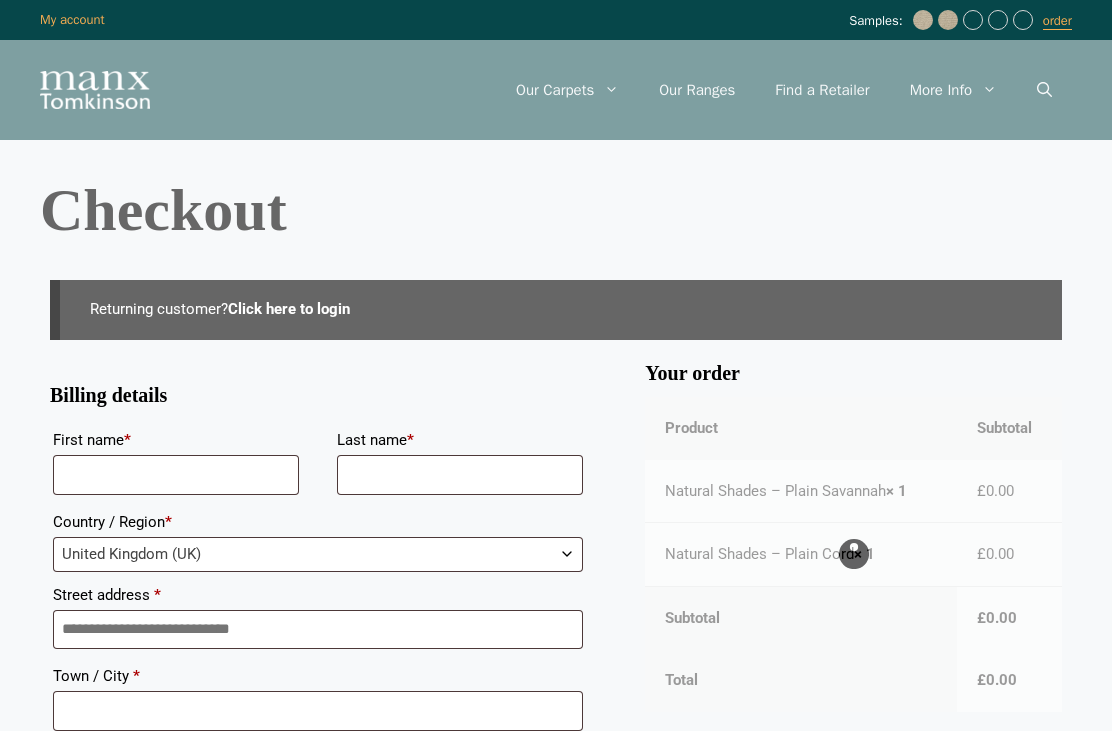 scroll, scrollTop: 0, scrollLeft: 0, axis: both 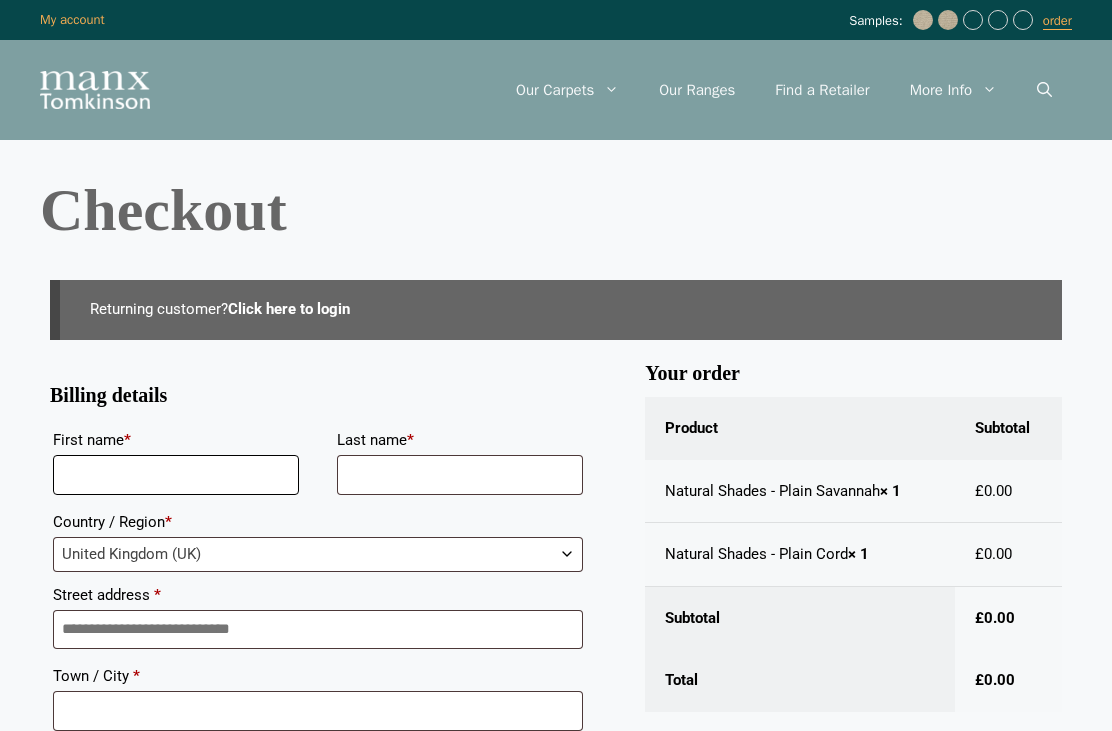 click on "First name  *" at bounding box center (176, 475) 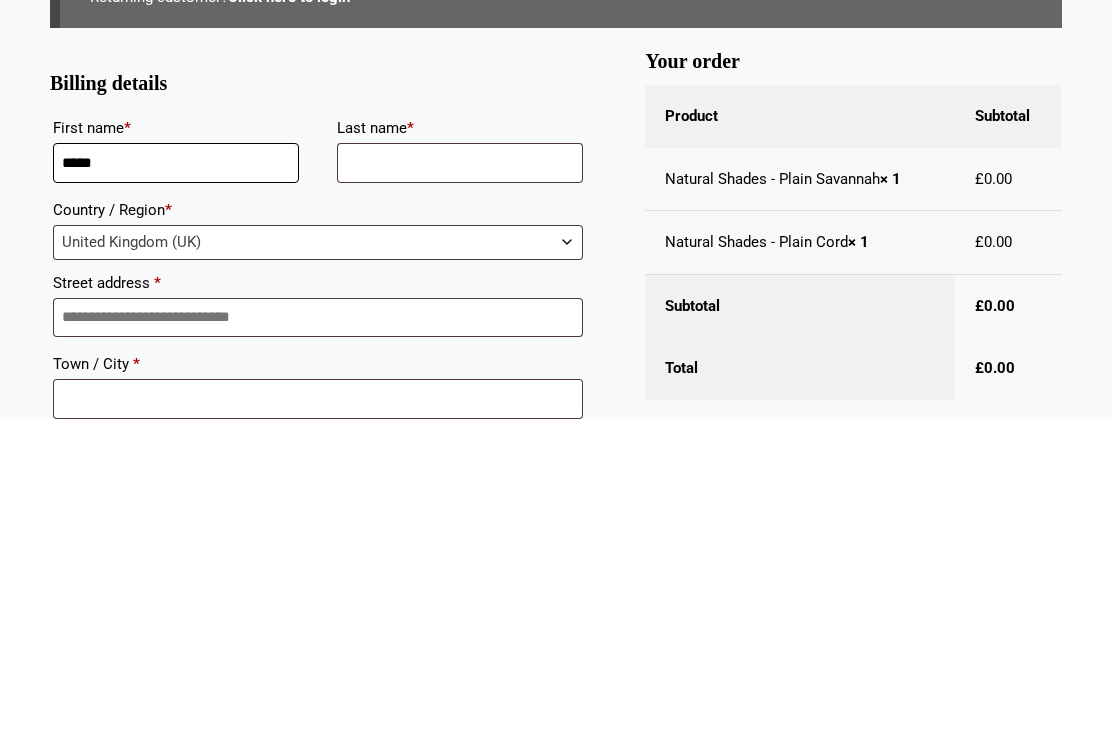 type on "*****" 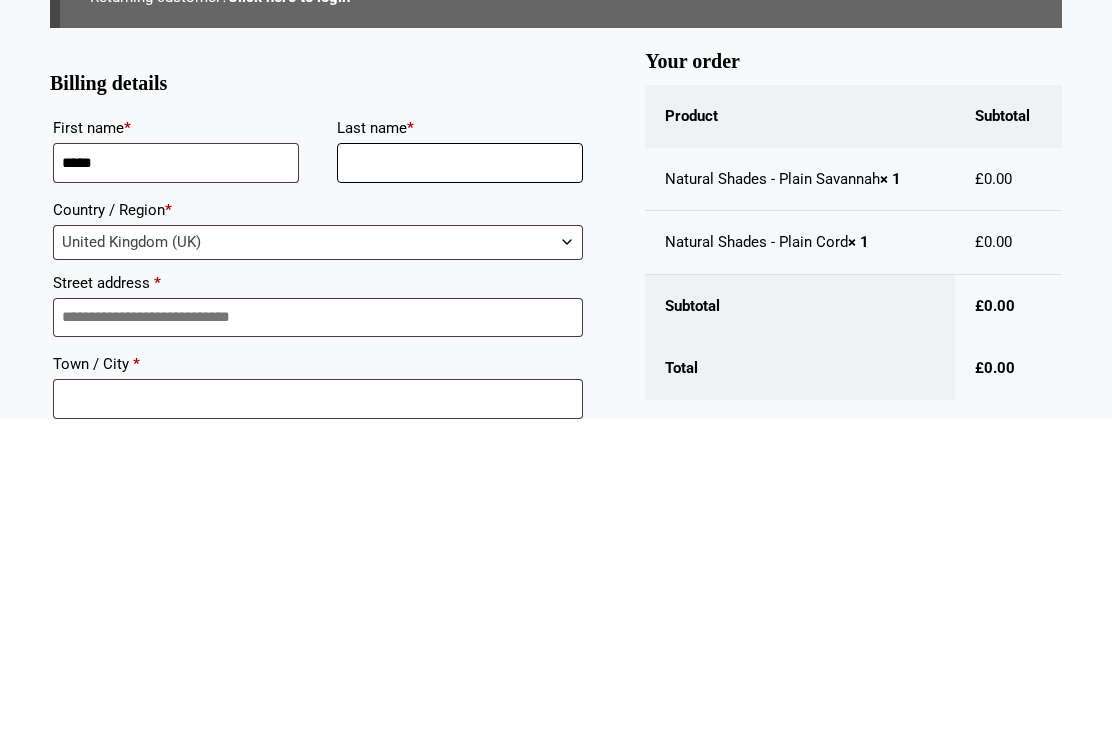 click on "Last name  *" at bounding box center [460, 475] 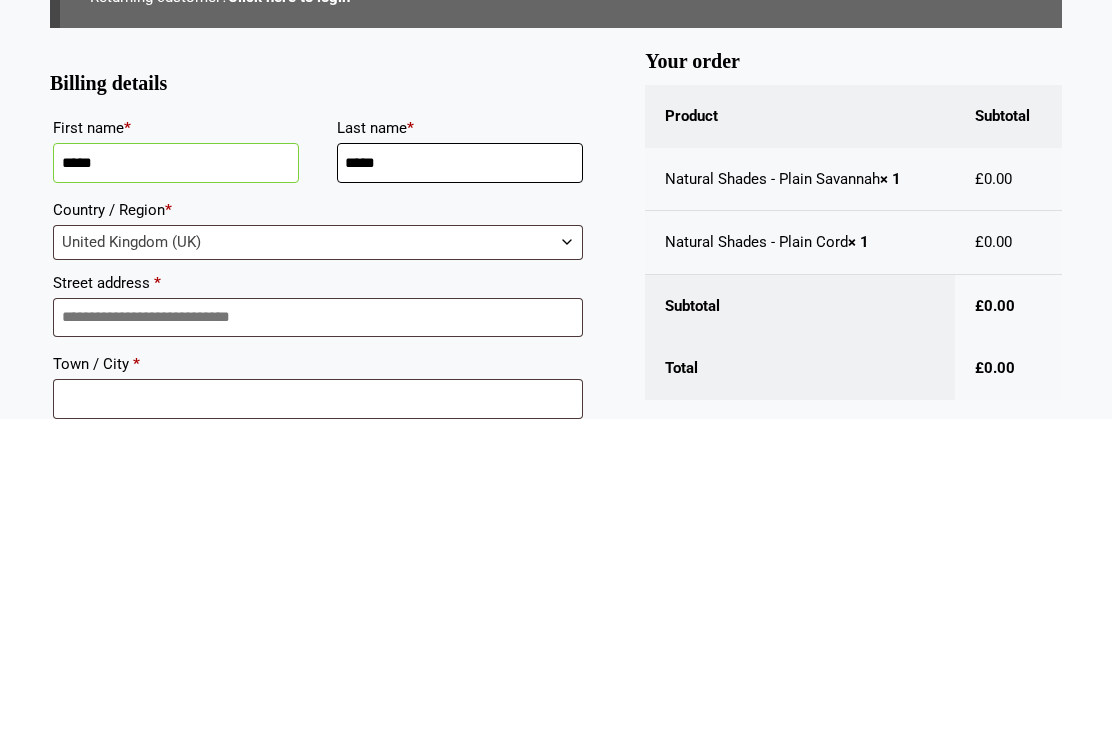 type on "*****" 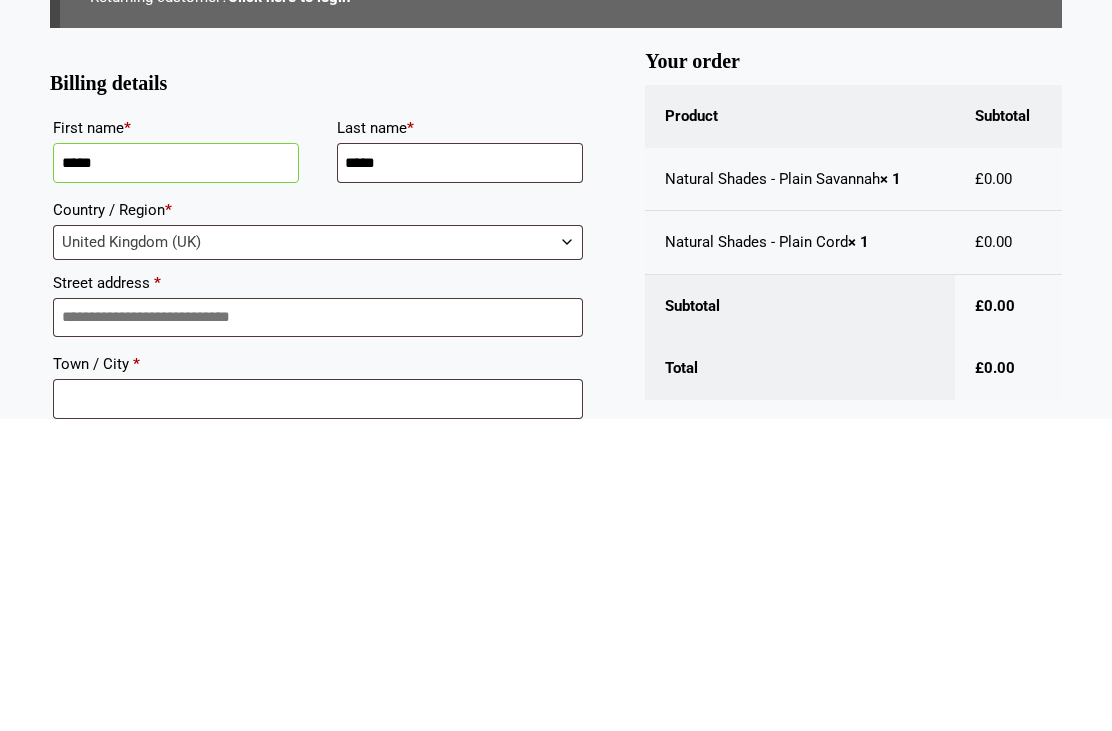 click on "United Kingdom (UK)" at bounding box center [318, 554] 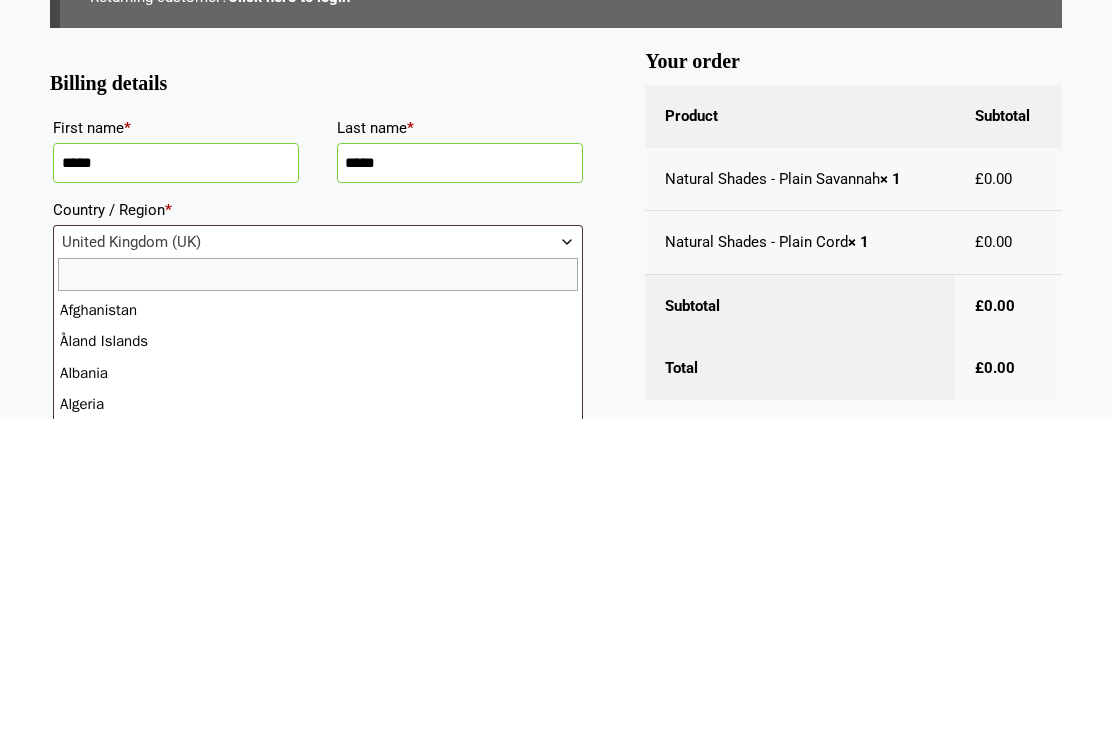scroll, scrollTop: 16, scrollLeft: 0, axis: vertical 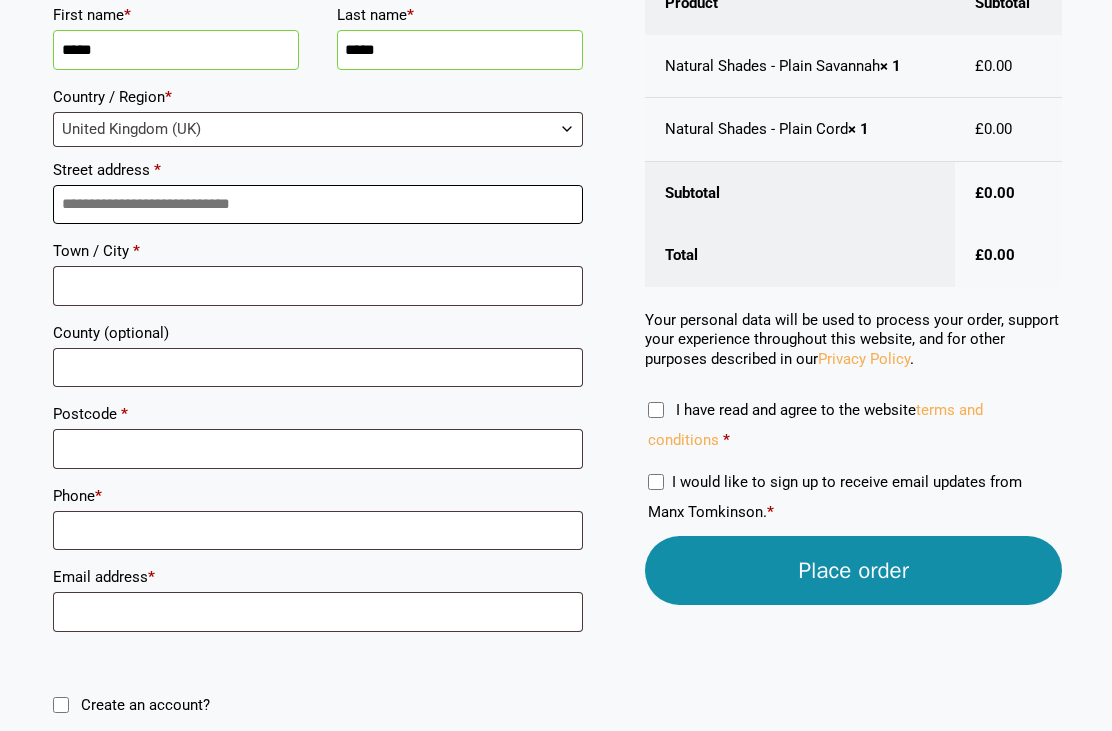 click on "Street address   *" at bounding box center [318, 206] 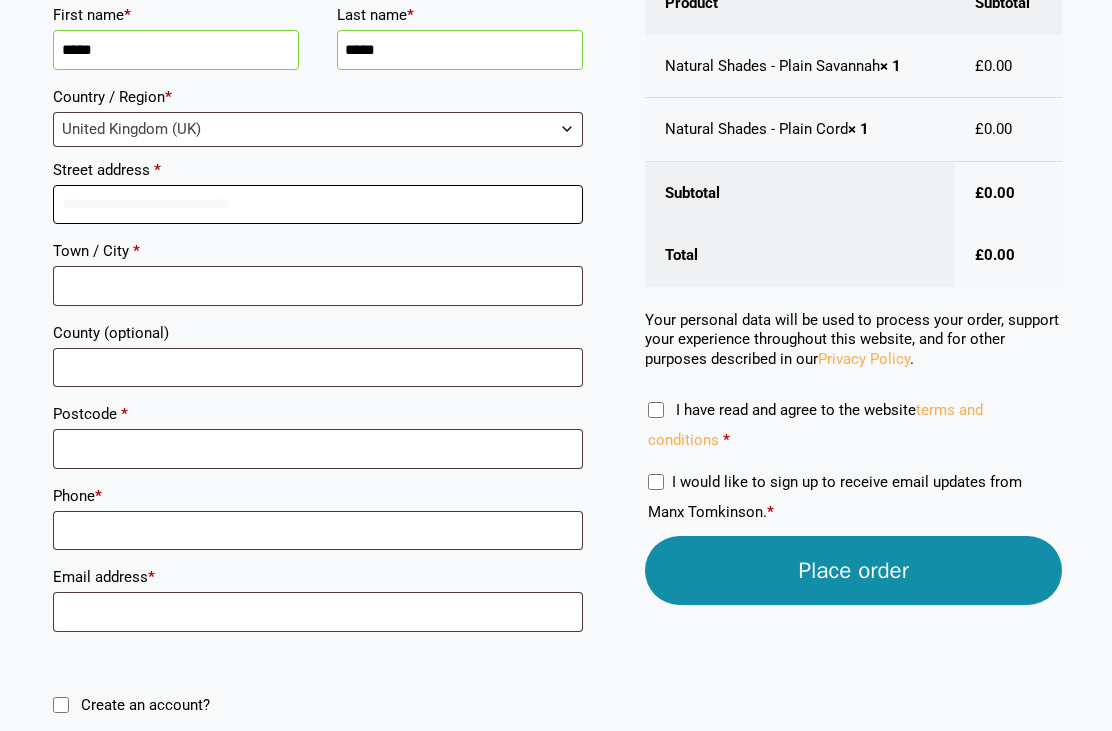 scroll, scrollTop: 424, scrollLeft: 0, axis: vertical 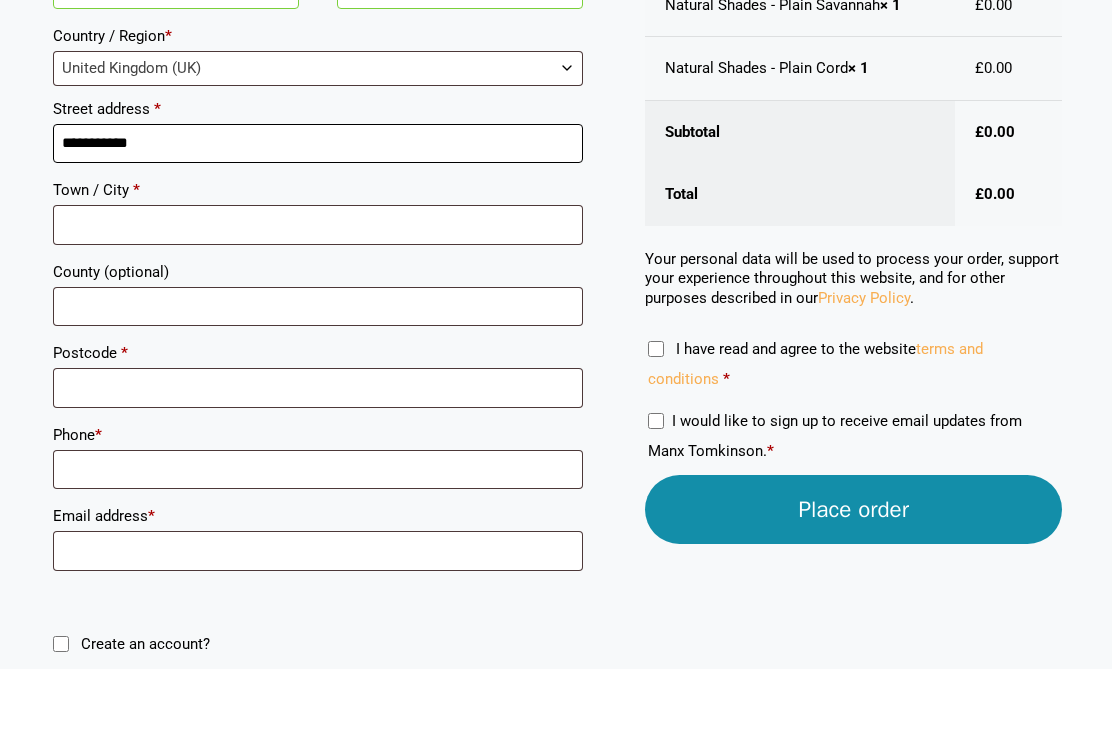 type on "**********" 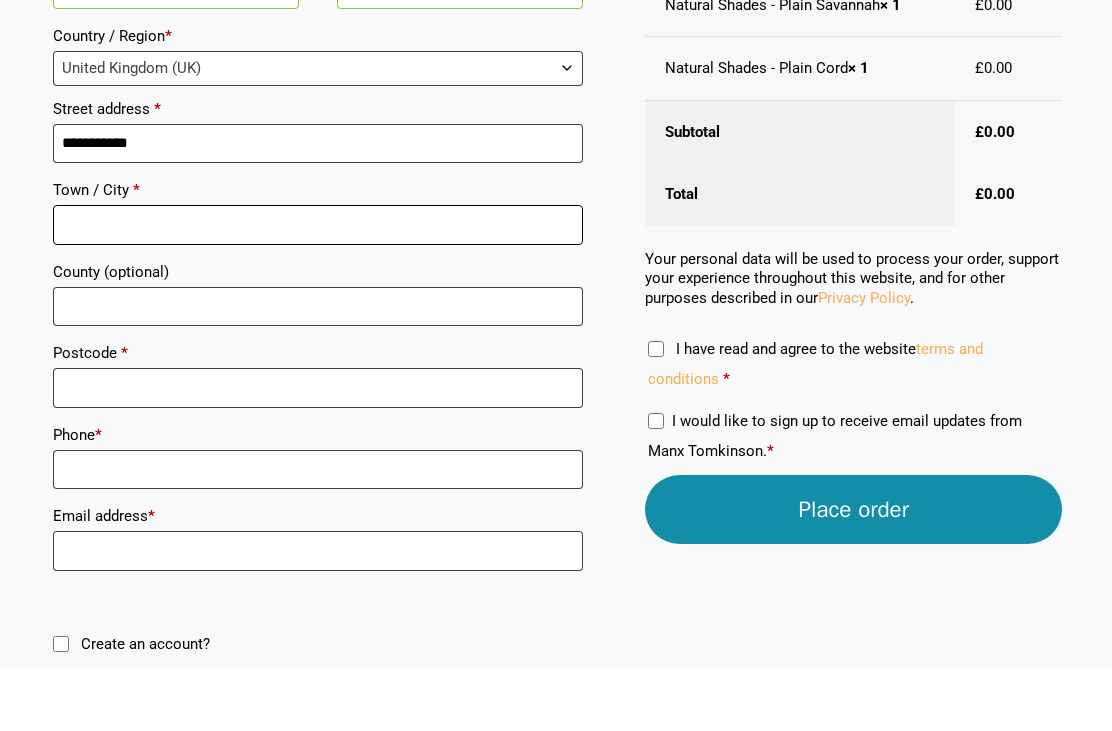 click on "Town / City   *" at bounding box center [318, 287] 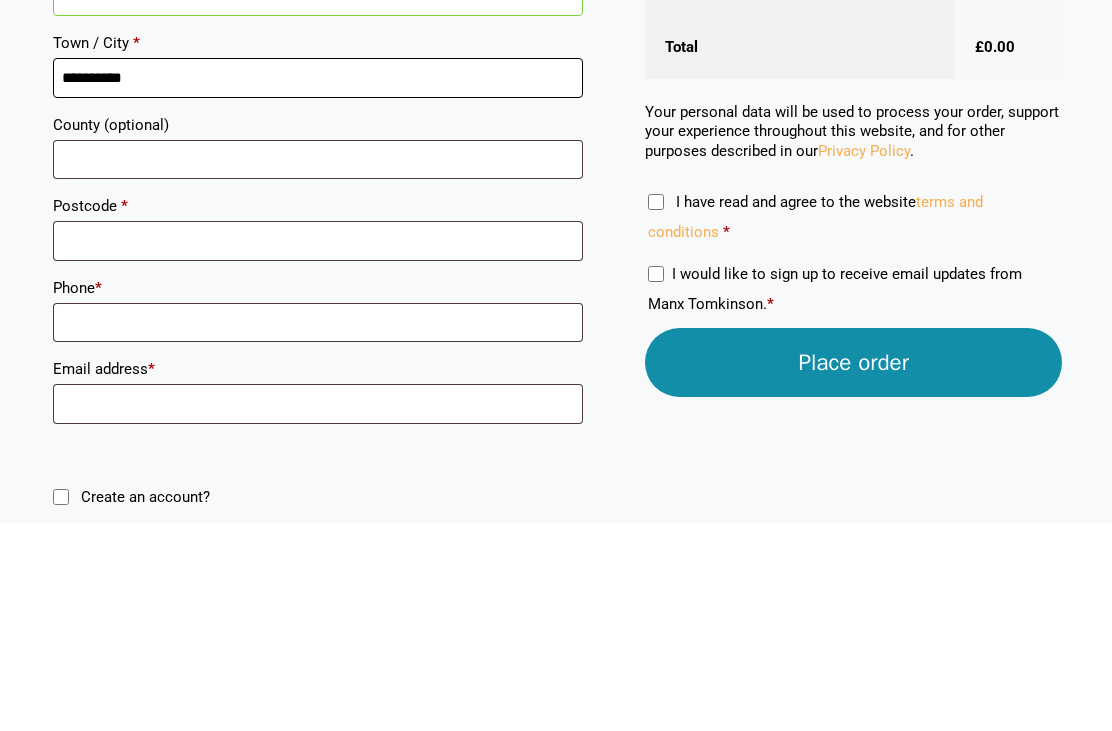 type on "**********" 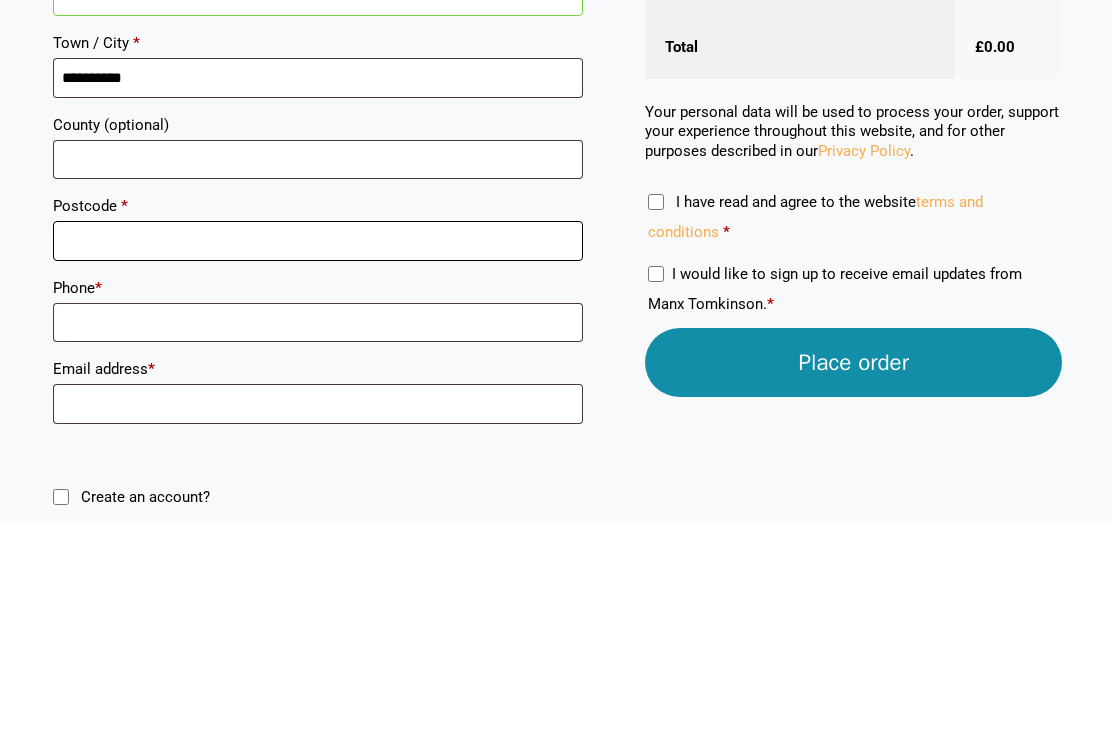 click on "Postcode   *" at bounding box center (318, 450) 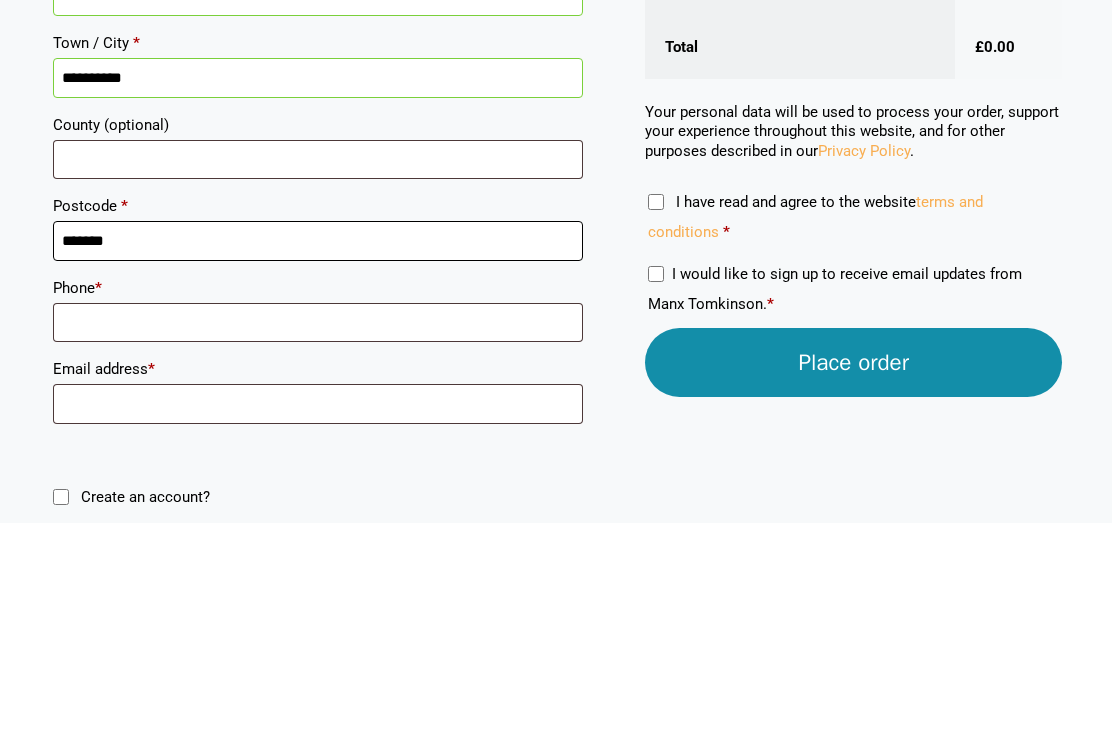 type on "*******" 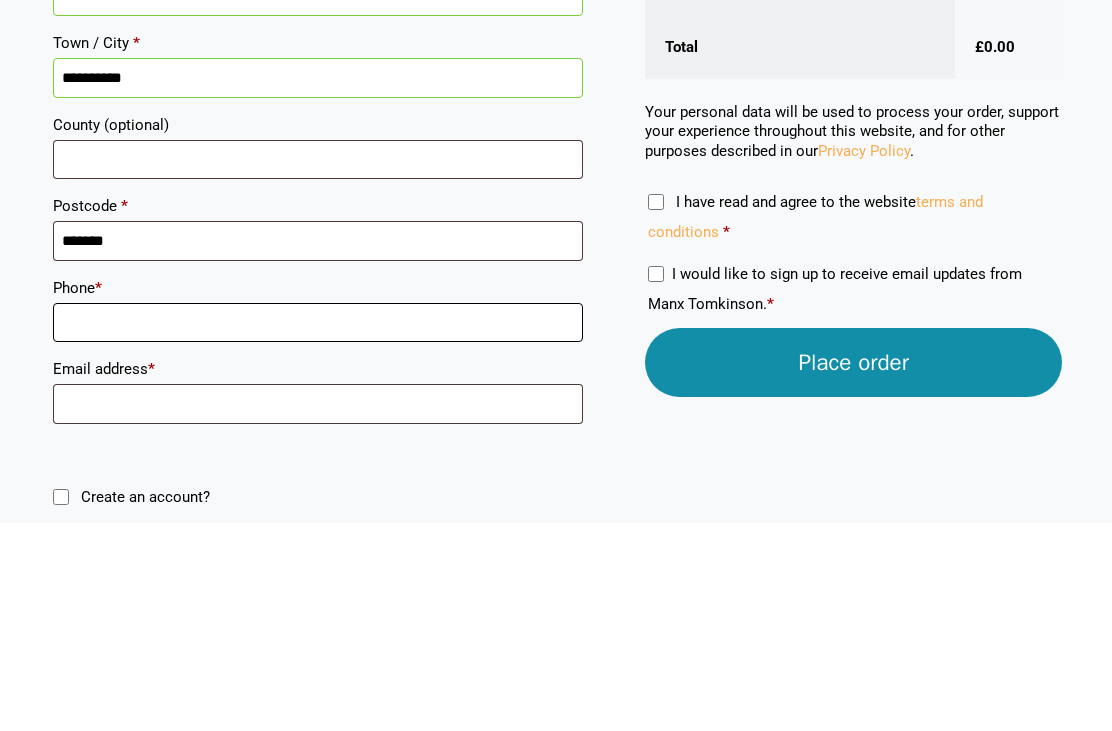 click on "Phone  *" at bounding box center (318, 532) 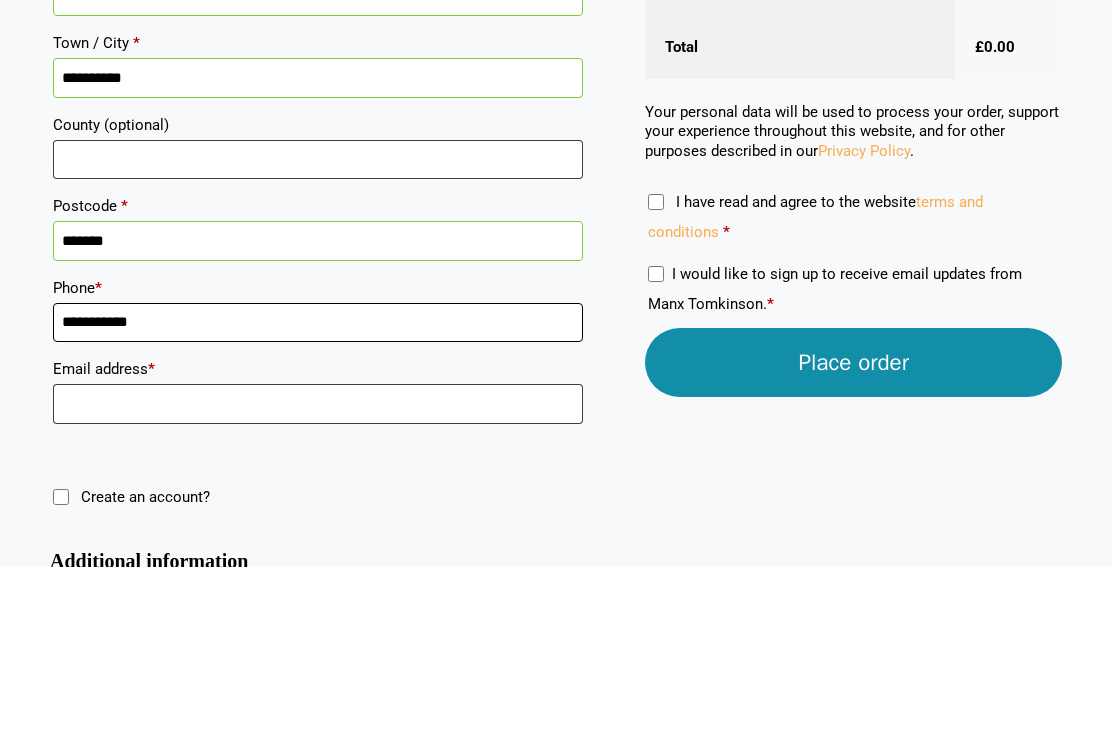 scroll, scrollTop: 470, scrollLeft: 0, axis: vertical 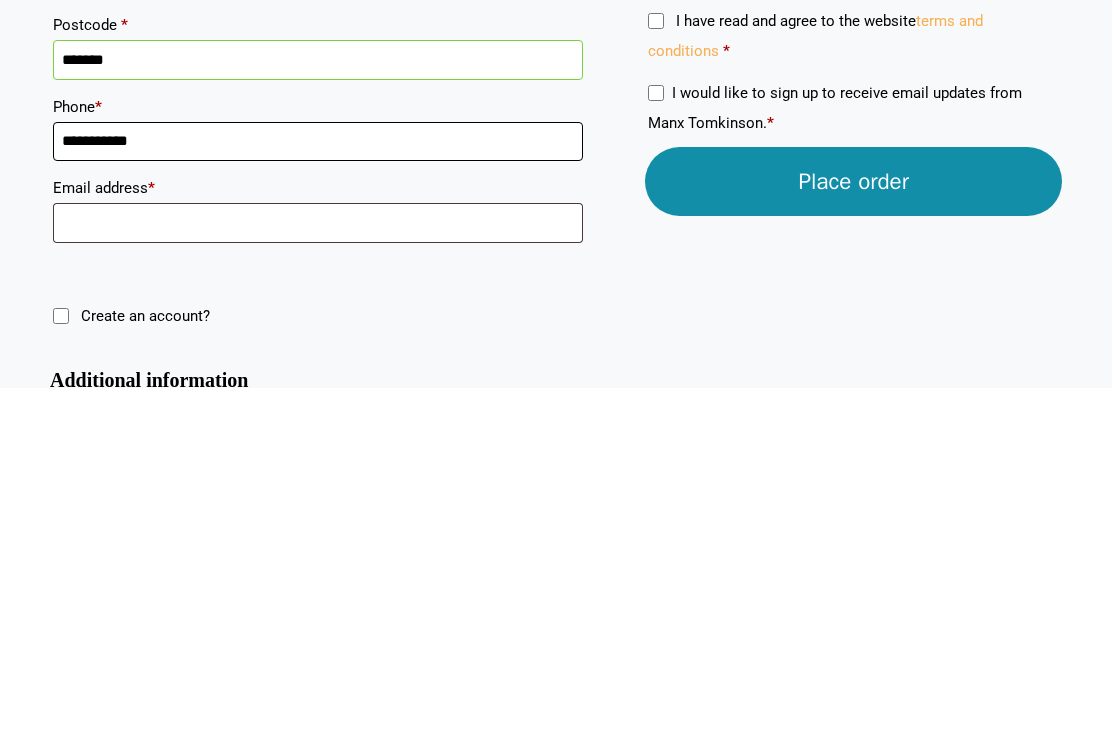 type on "**********" 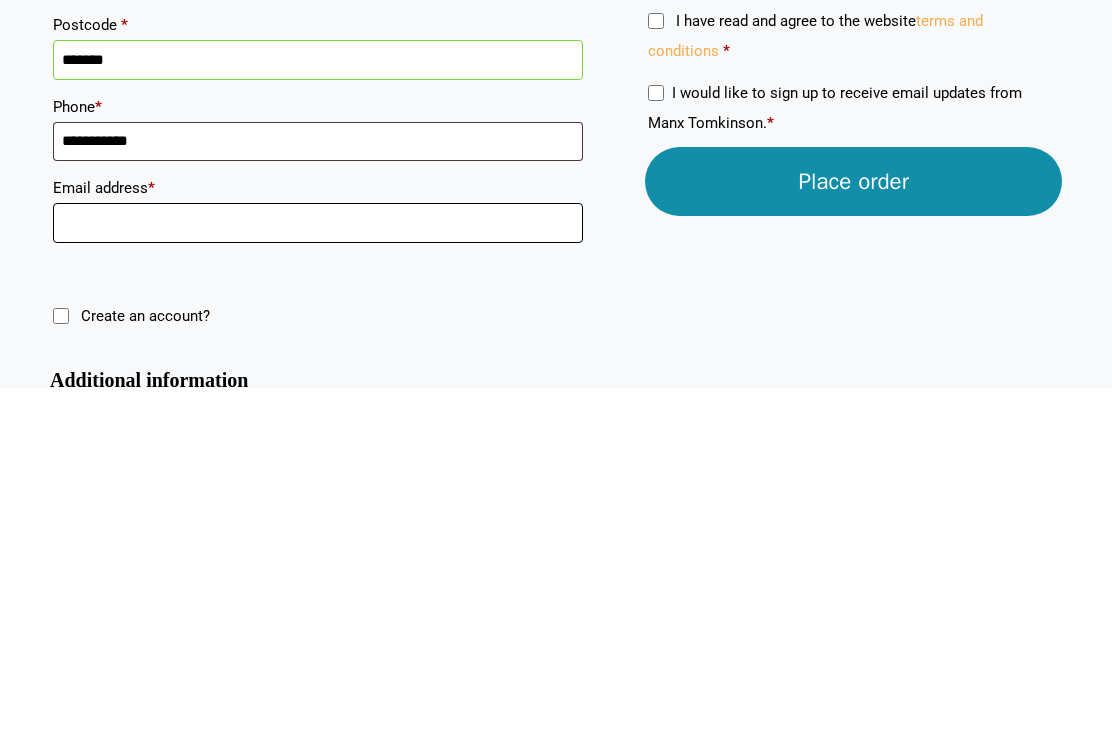 click on "Email address  *" at bounding box center (318, 567) 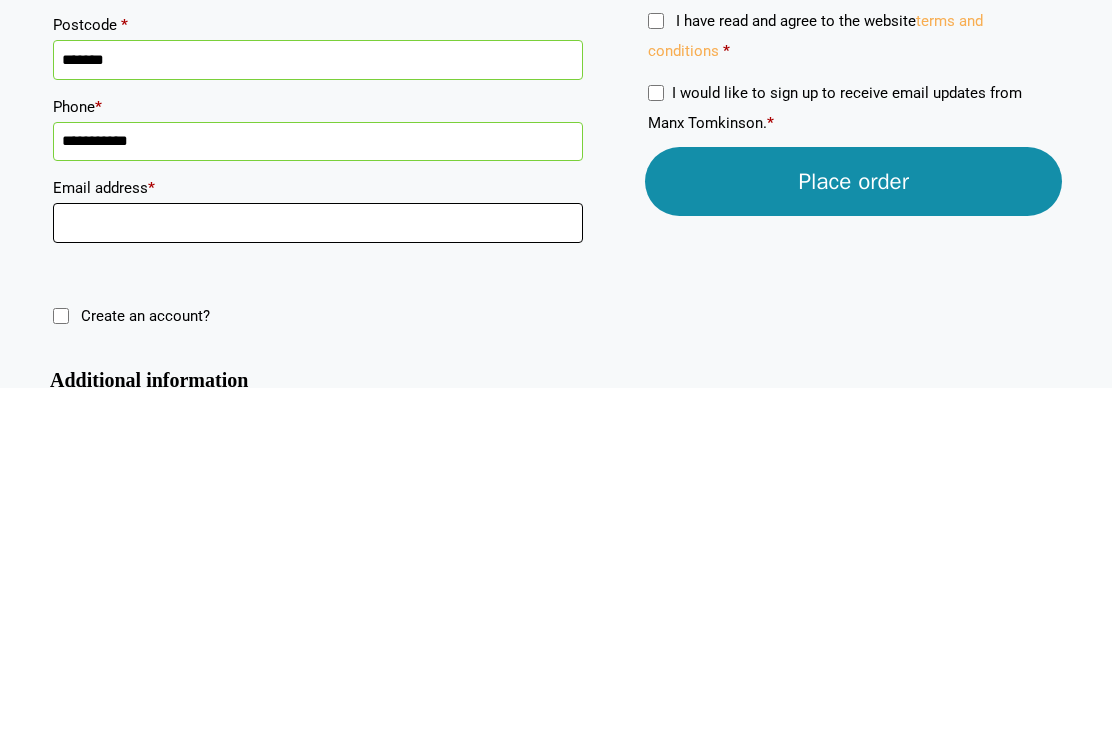 type on "**********" 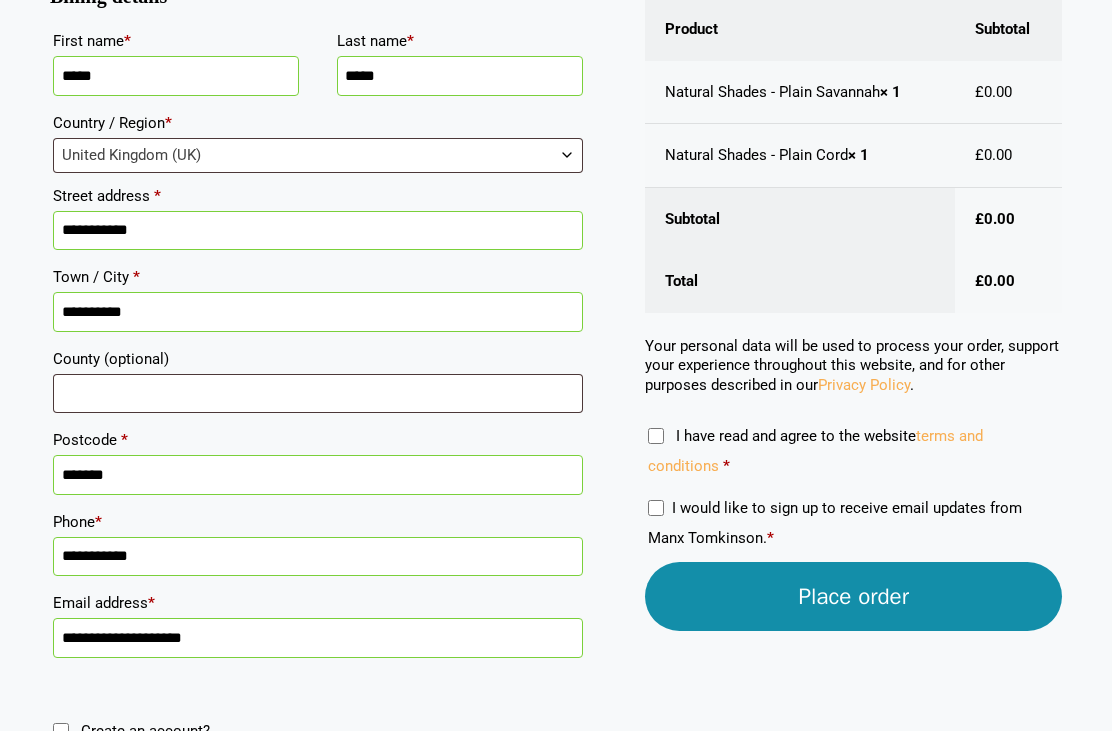 scroll, scrollTop: 399, scrollLeft: 0, axis: vertical 